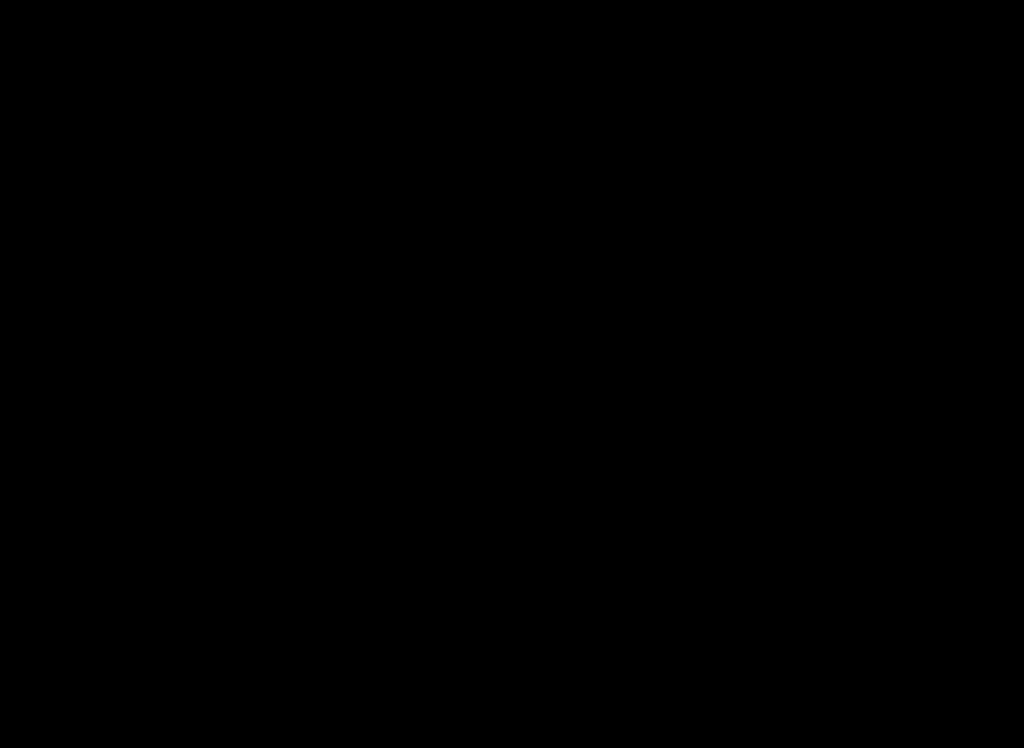 scroll, scrollTop: 0, scrollLeft: 0, axis: both 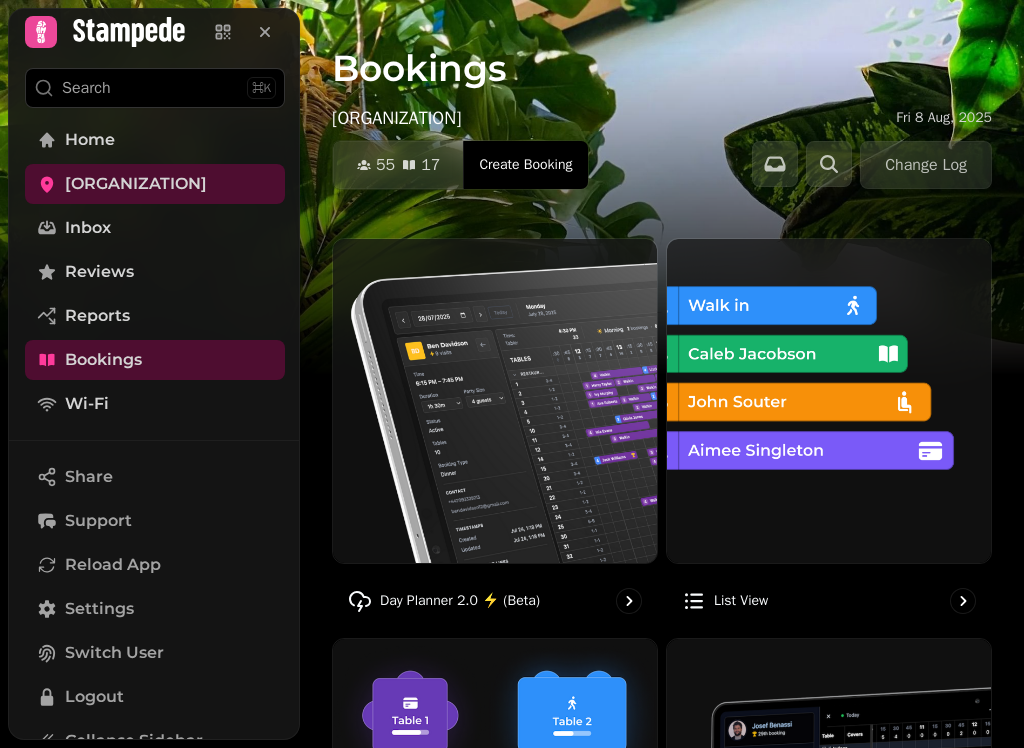 click at bounding box center (495, 401) 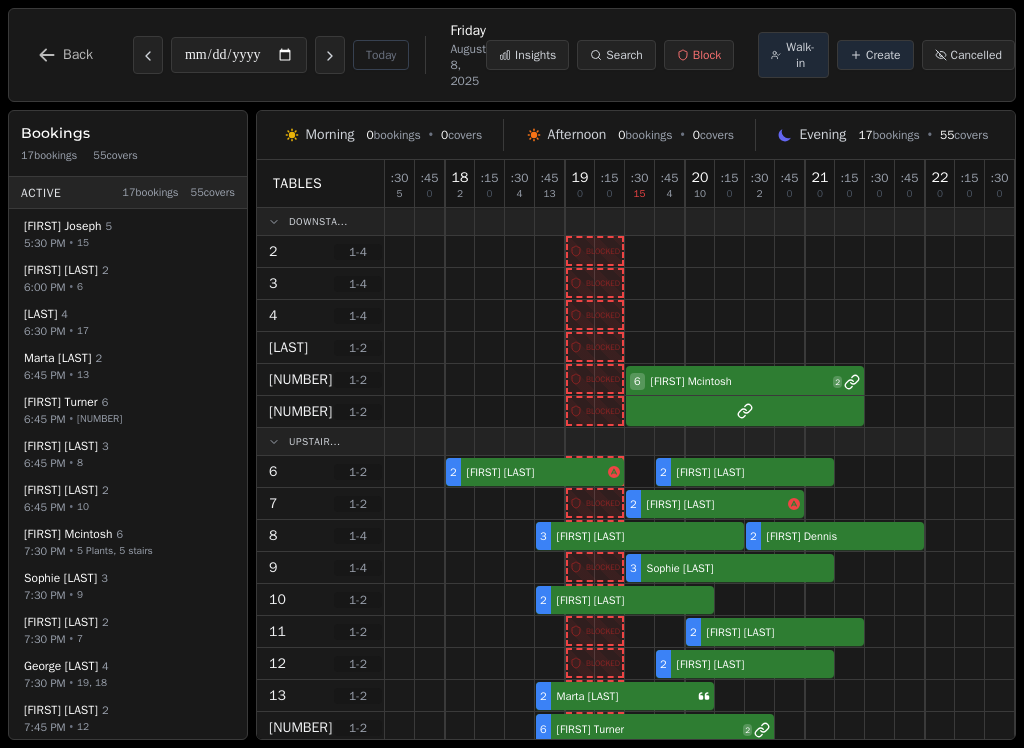 click 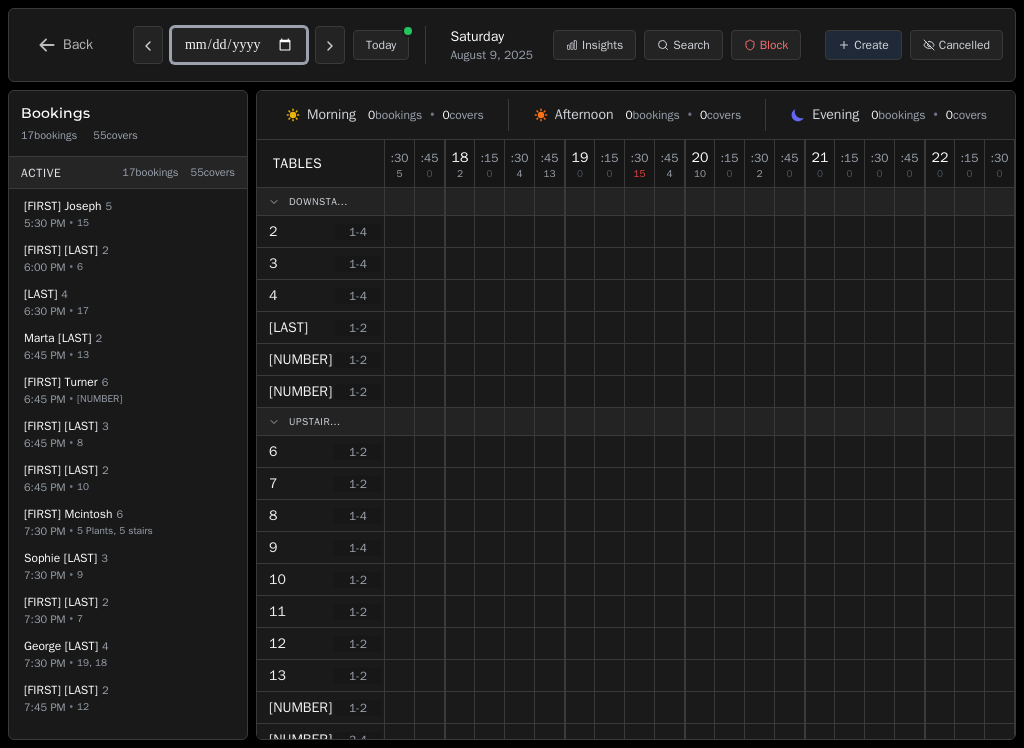 click on "**********" at bounding box center [239, 45] 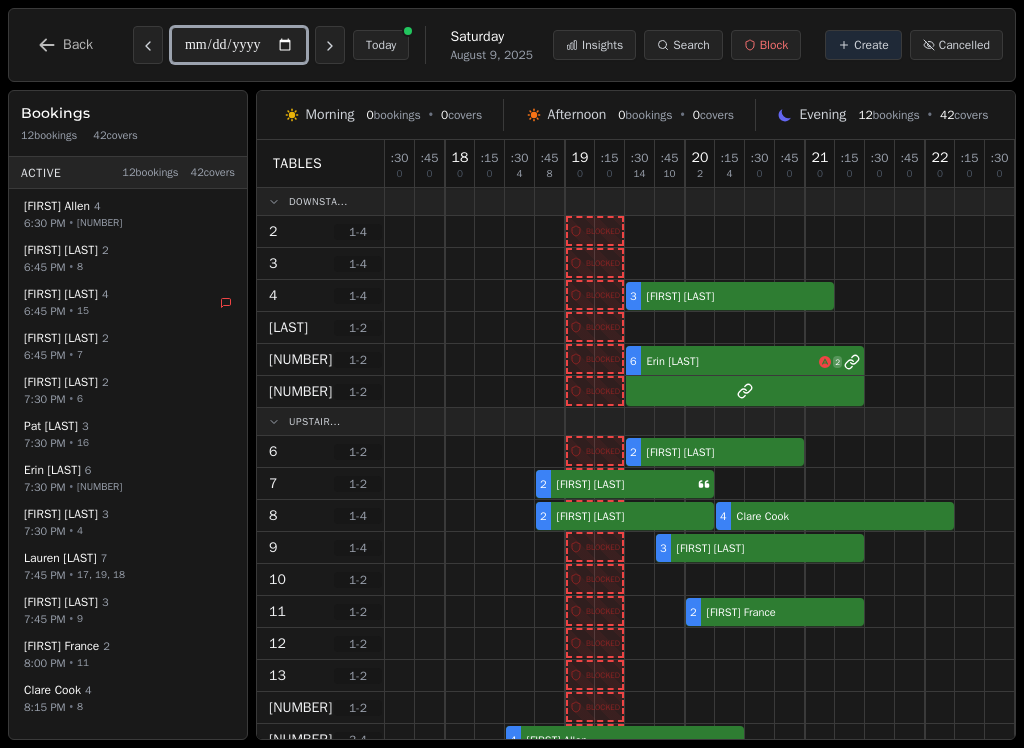 type on "**********" 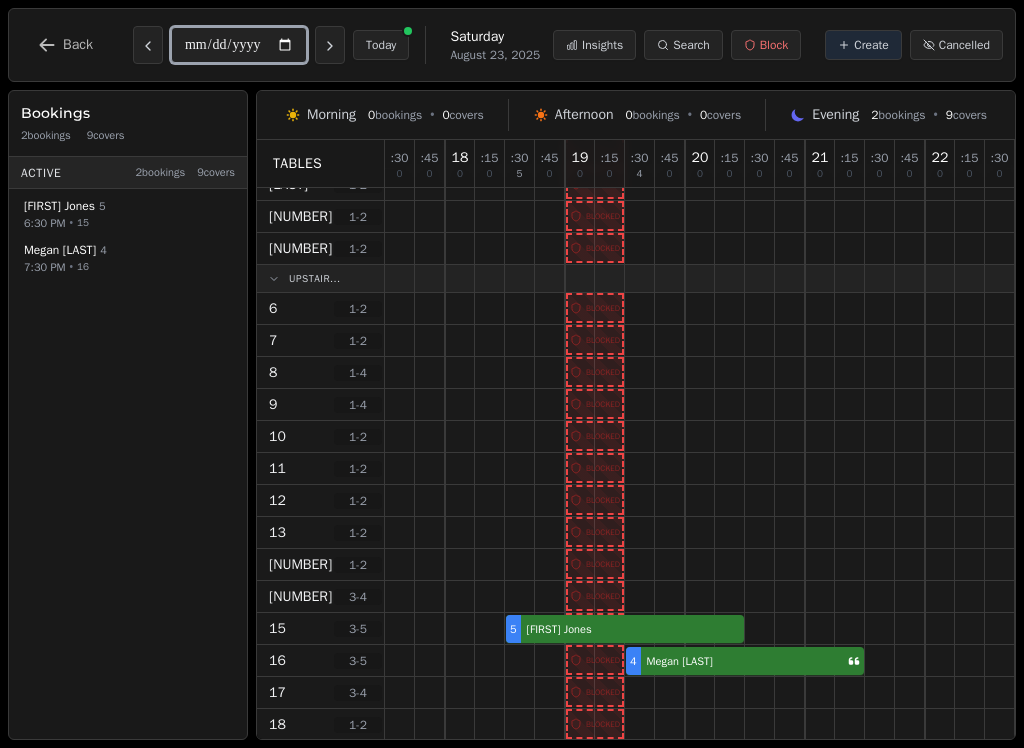 scroll, scrollTop: 132, scrollLeft: 0, axis: vertical 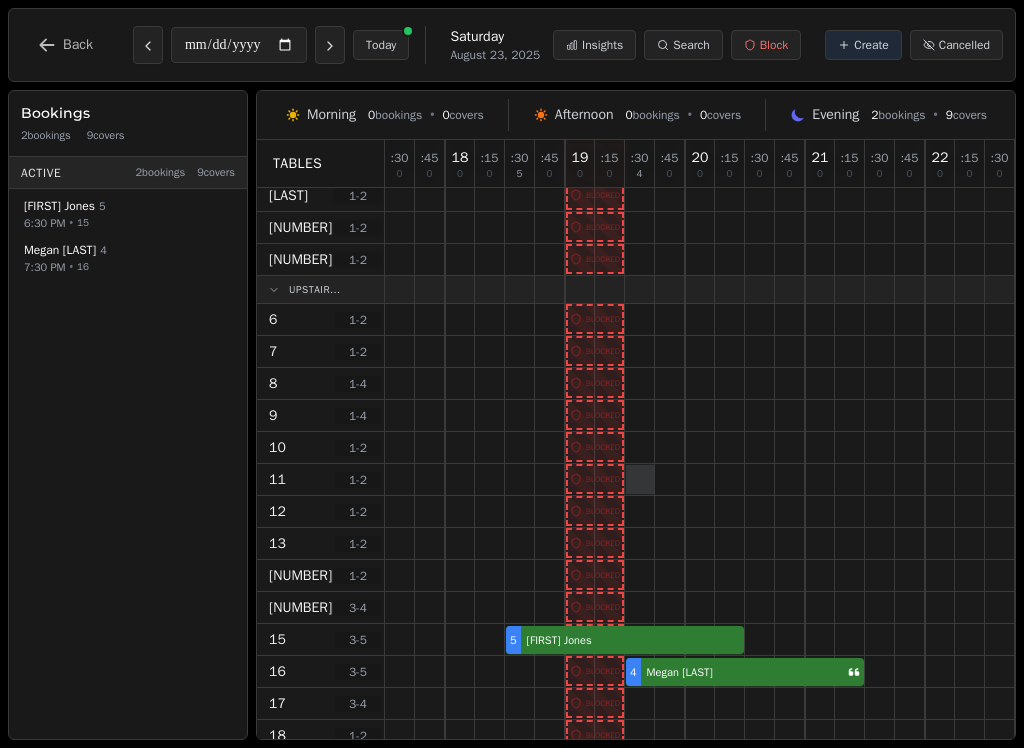 click at bounding box center (640, 479) 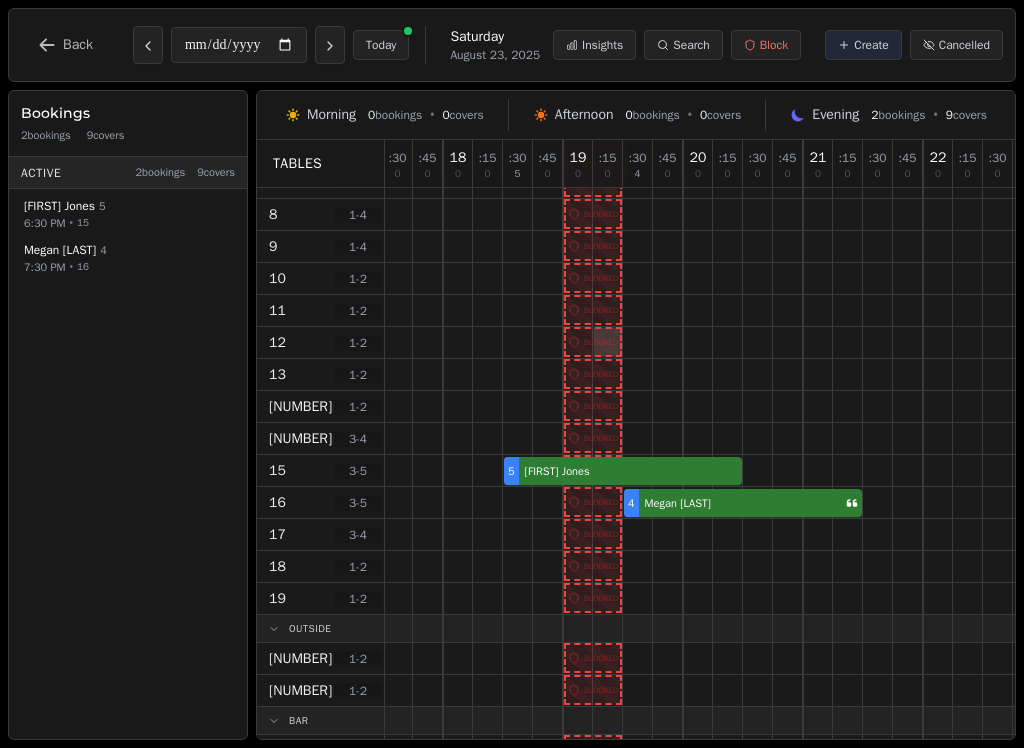 scroll, scrollTop: 297, scrollLeft: 2, axis: both 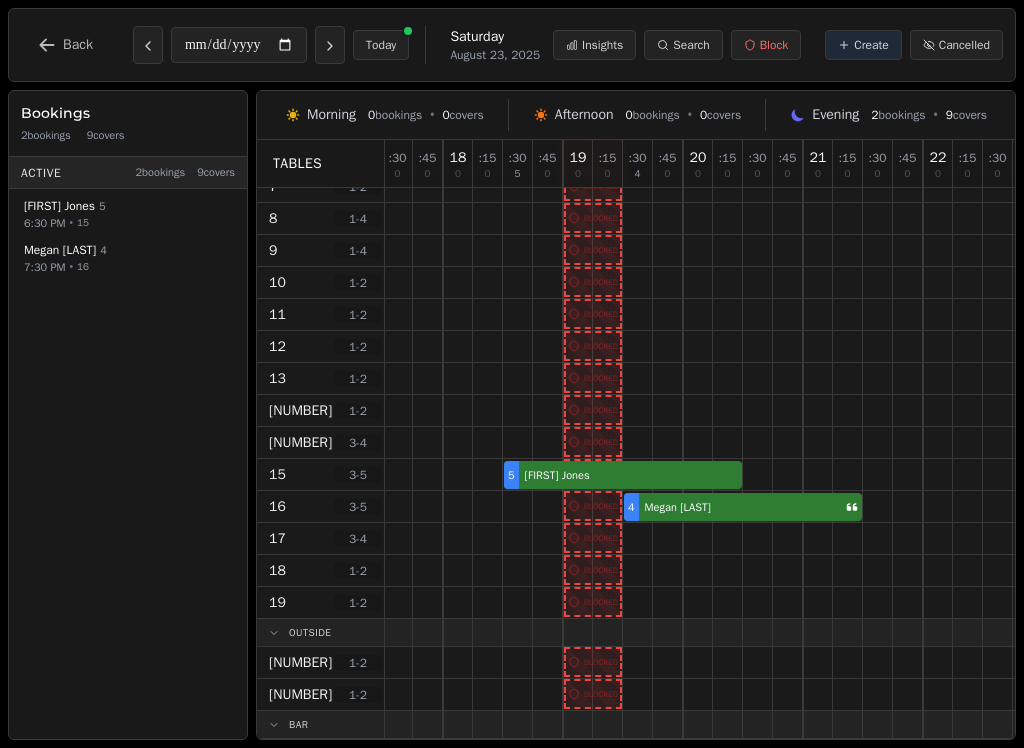 click at bounding box center [638, 346] 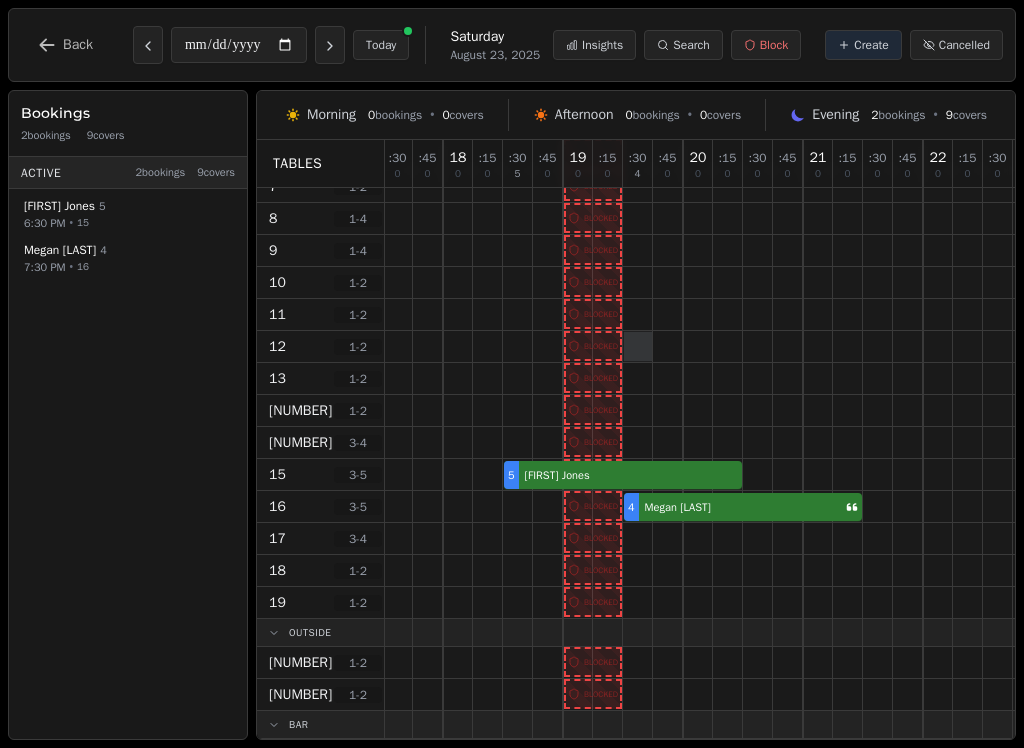 click at bounding box center (638, 346) 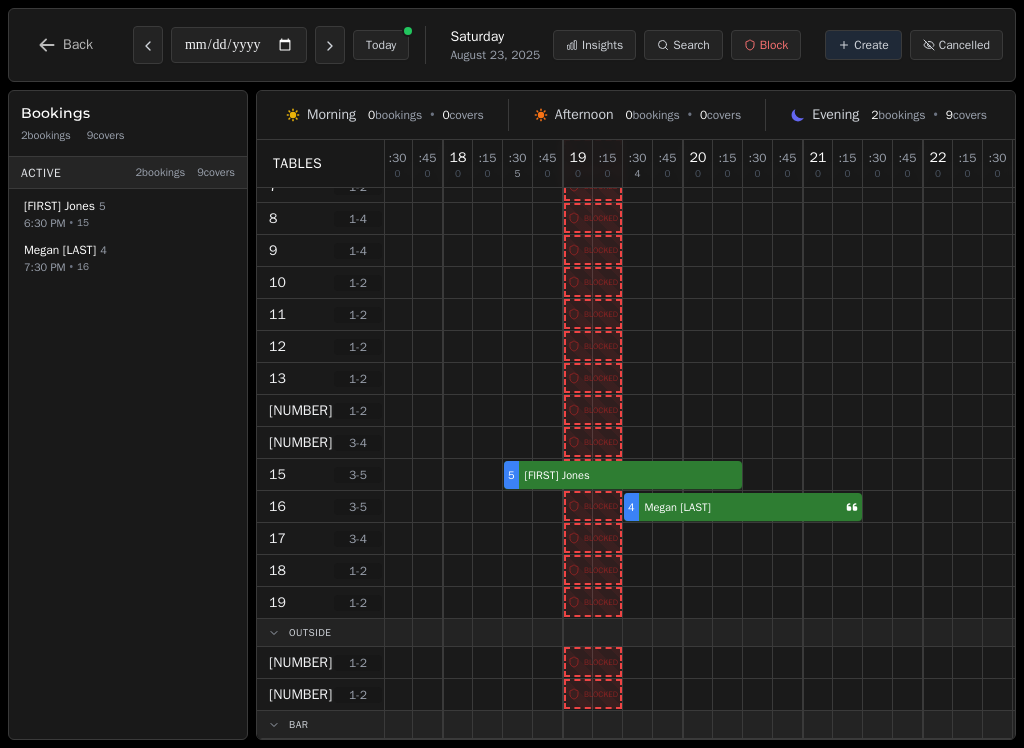 click on "Create" at bounding box center (871, 45) 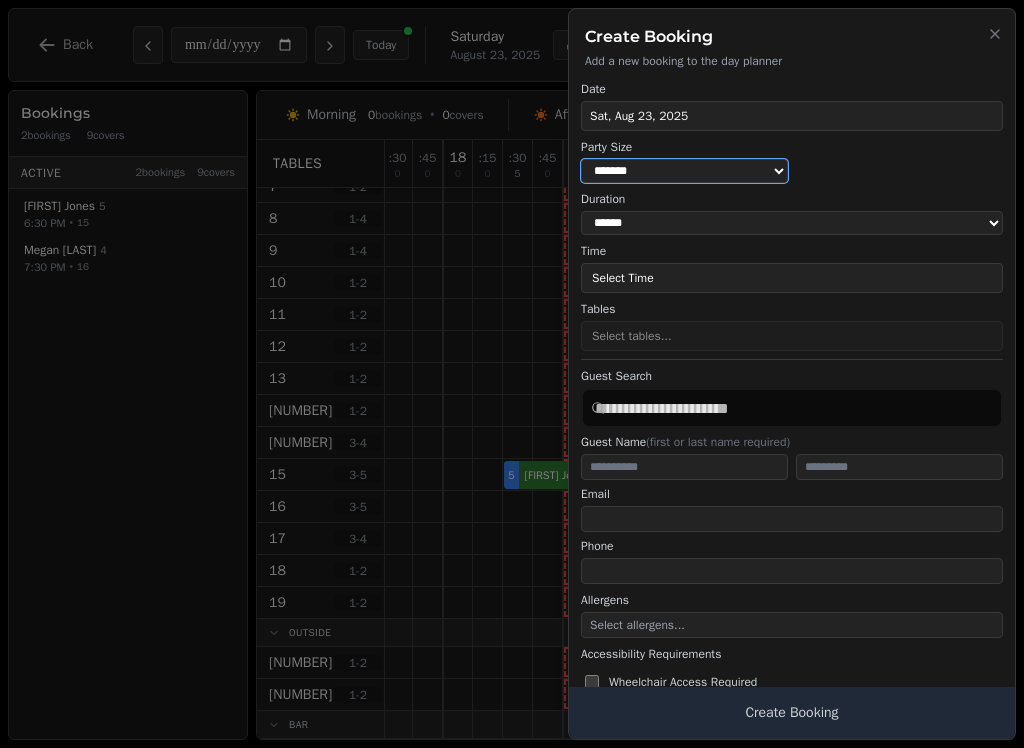click on "*   ***** *   ****** *   ****** *   ****** *   ****** *   ****** *   ****** *   ****** *   ****** **   ****** **   ****** **   ****** **   ****** **   ****** **   ****** **   ****** **   ****** **   ****** **   ****** **   ****** **   ****** **   ****** **   ****** **   ****** **   ****** **   ****** **   ****** **   ****** **   ****** **   ****** **   ****** **   ****** **   ****** **   ****** **   ****** **   ****** **   ****** **   ****** **   ****** **   ****** **   ****** **   ****** **   ****** **   ****** **   ****** **   ****** **   ****** **   ****** **   ****** **   ****** **   ****** **   ****** **   ****** **   ****** **   ****** **   ****** **   ****** **   ****** **   ****** **   ****** **   ****** **   ****** **   ****** **   ****** **   ****** **   ****** **   ****** **   ****** **   ****** **   ****** **   ****** **   ****** **   ****** **   ****** **   ****** **   ****** **   ****** **   ****** **   ****** **   ****** **   ****** **   ****** **   ****** **   ****** **   ****** **   ****** **" at bounding box center (684, 171) 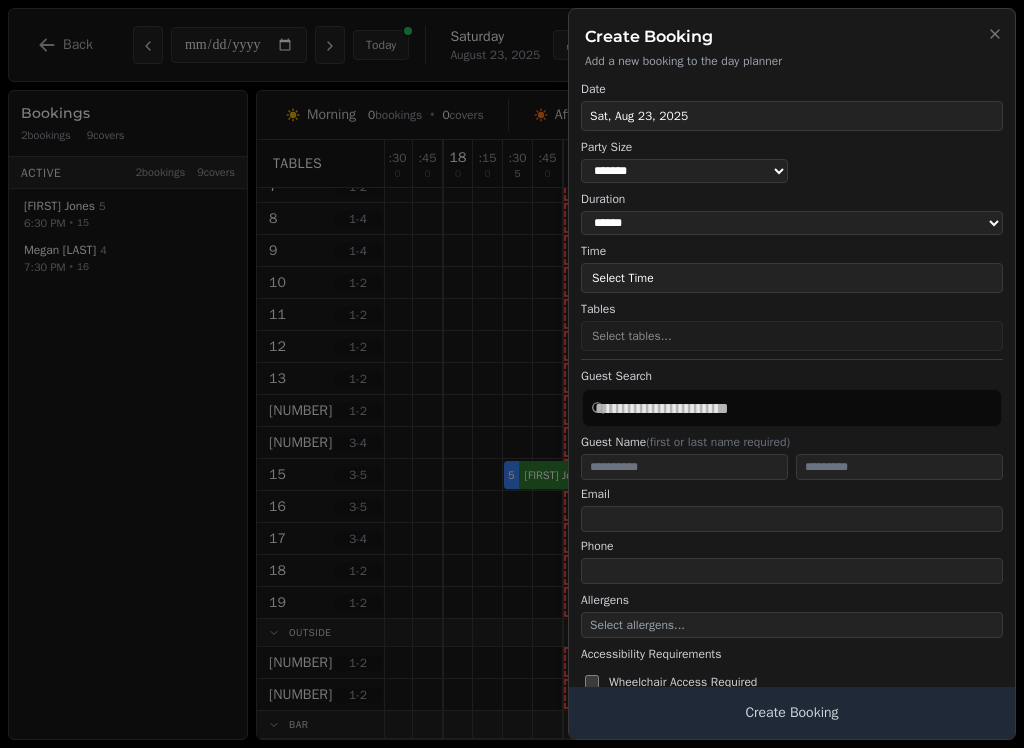 click on "Select Time" at bounding box center (792, 278) 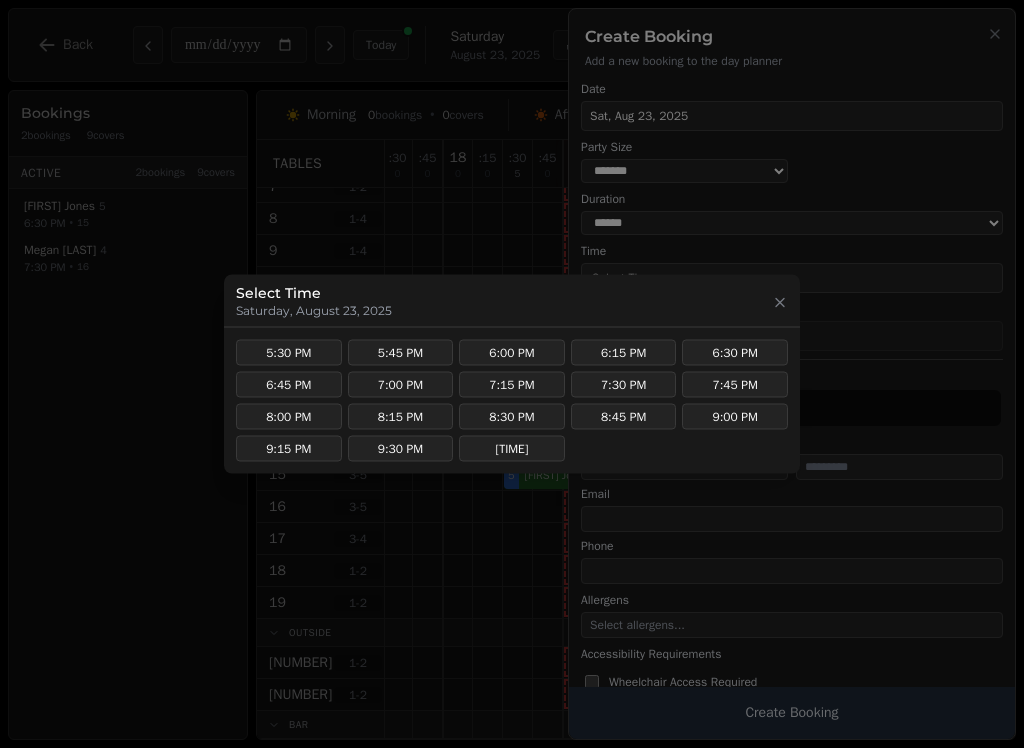 click on "7:30 PM" at bounding box center (624, 385) 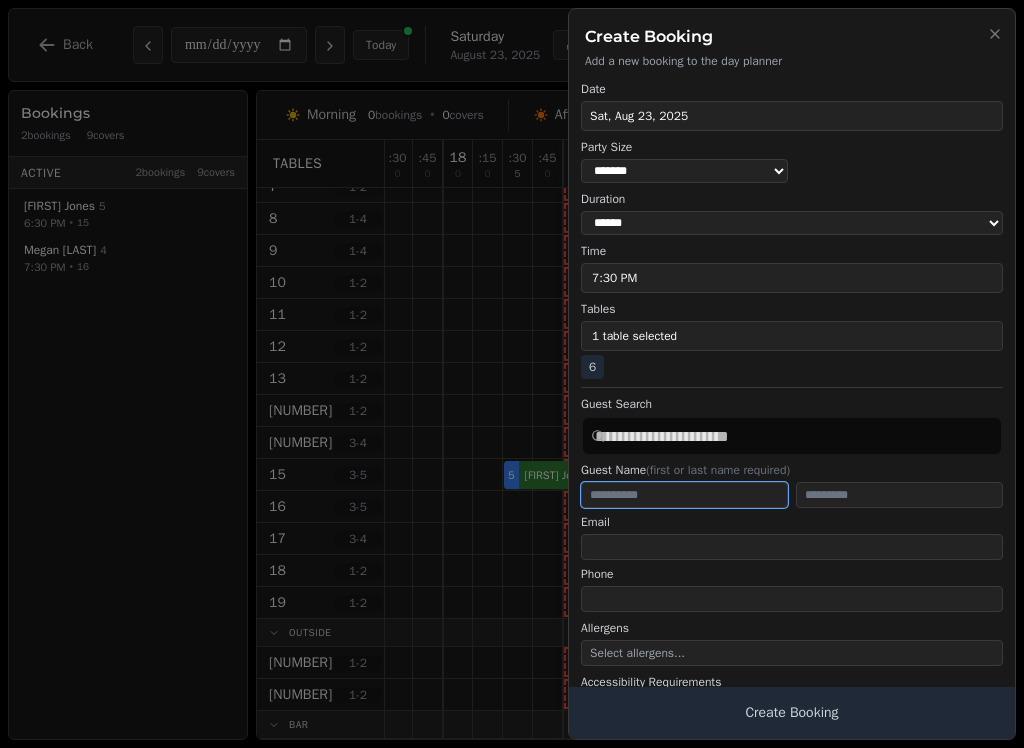 click at bounding box center [684, 495] 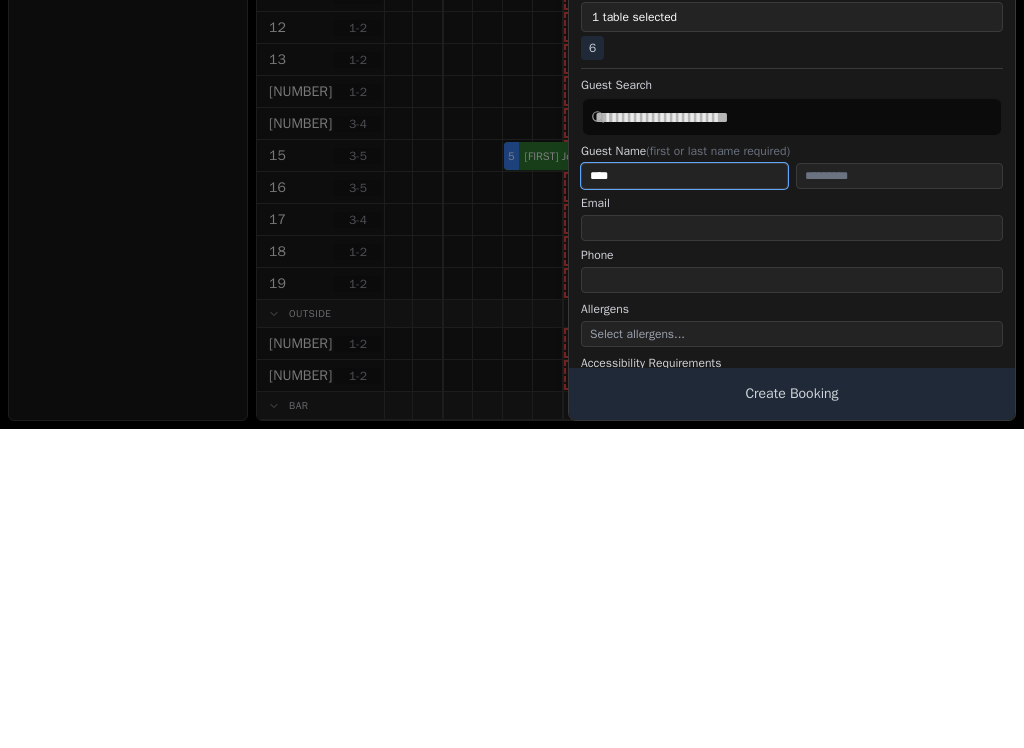 type on "****" 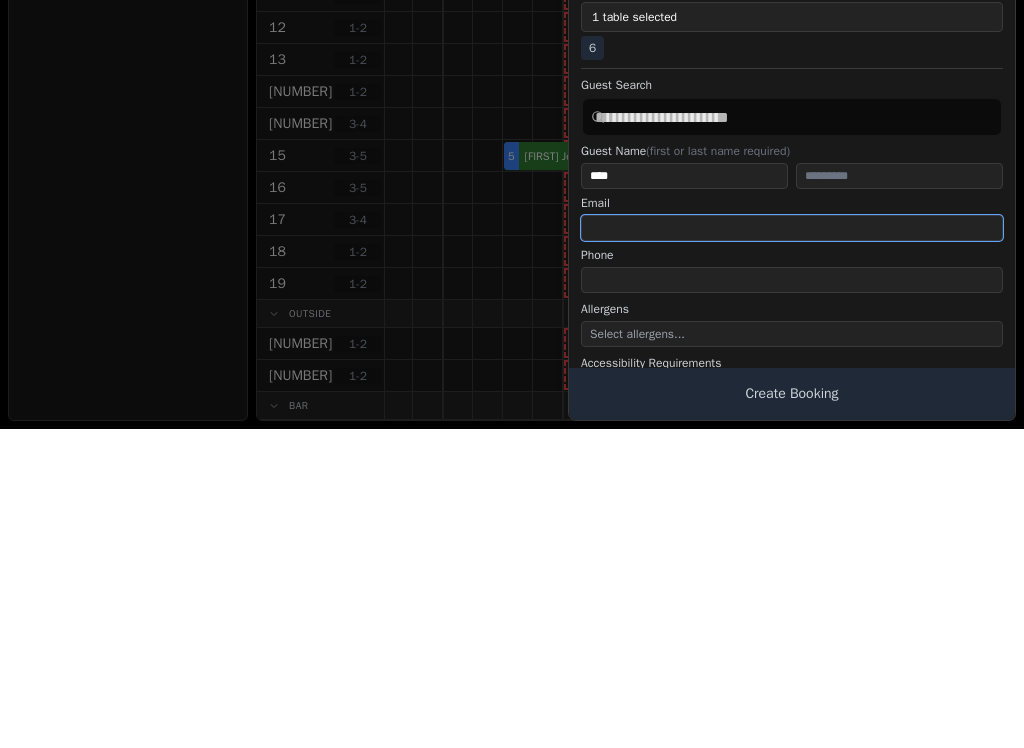 click at bounding box center [792, 547] 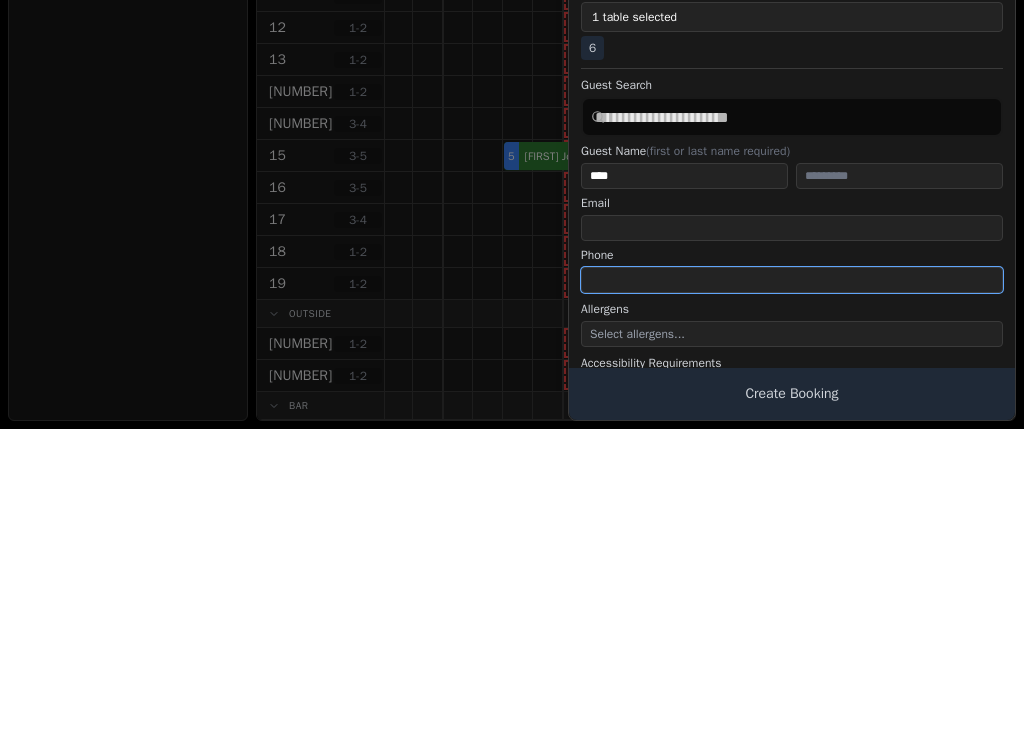 click at bounding box center [792, 599] 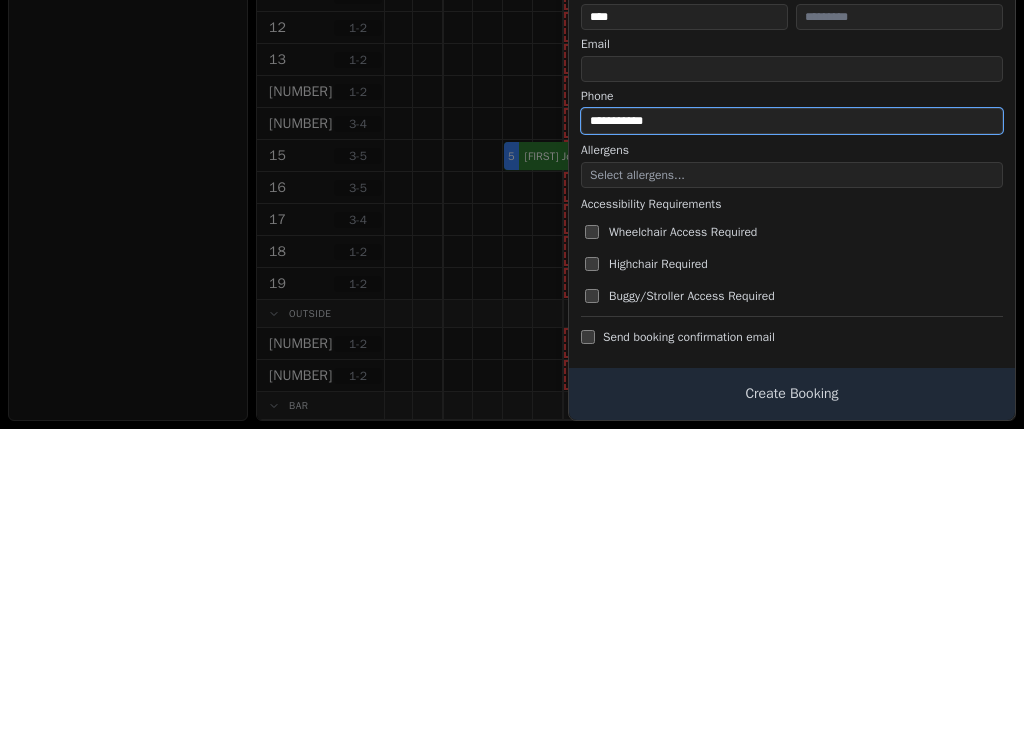 scroll, scrollTop: 158, scrollLeft: 0, axis: vertical 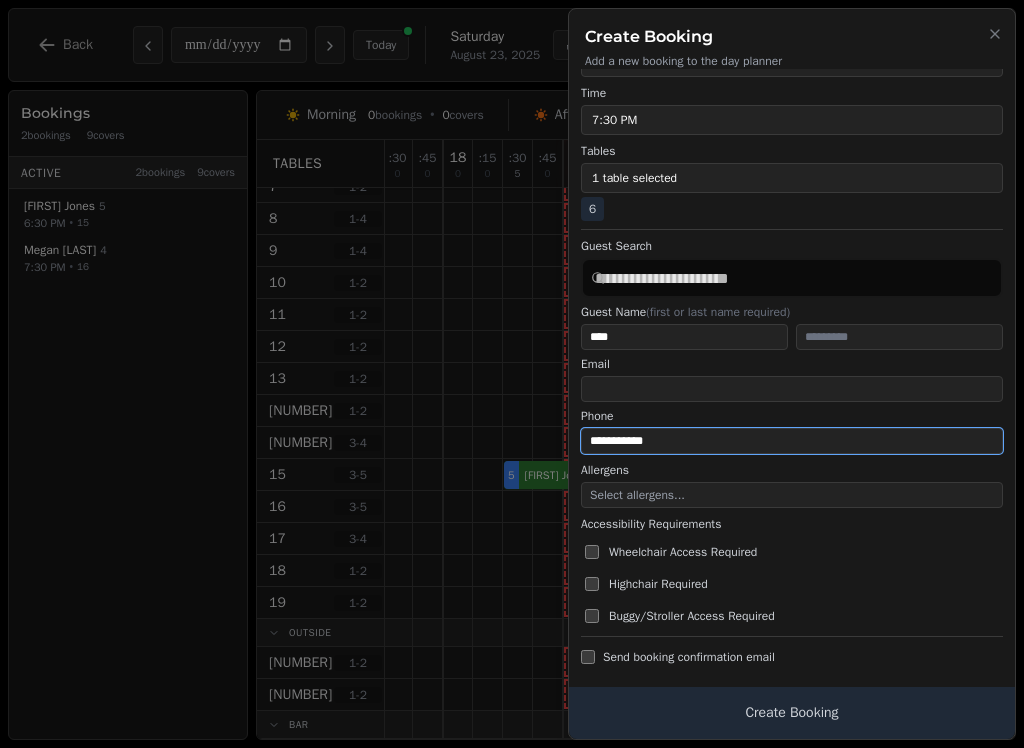 type on "**********" 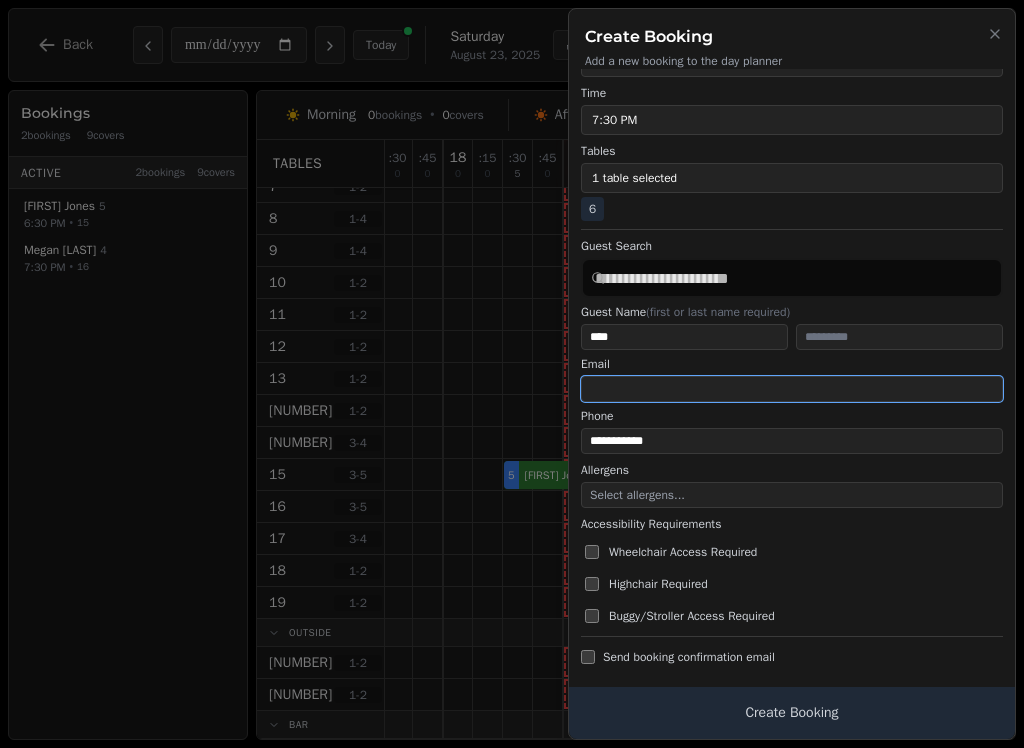 click at bounding box center (792, 389) 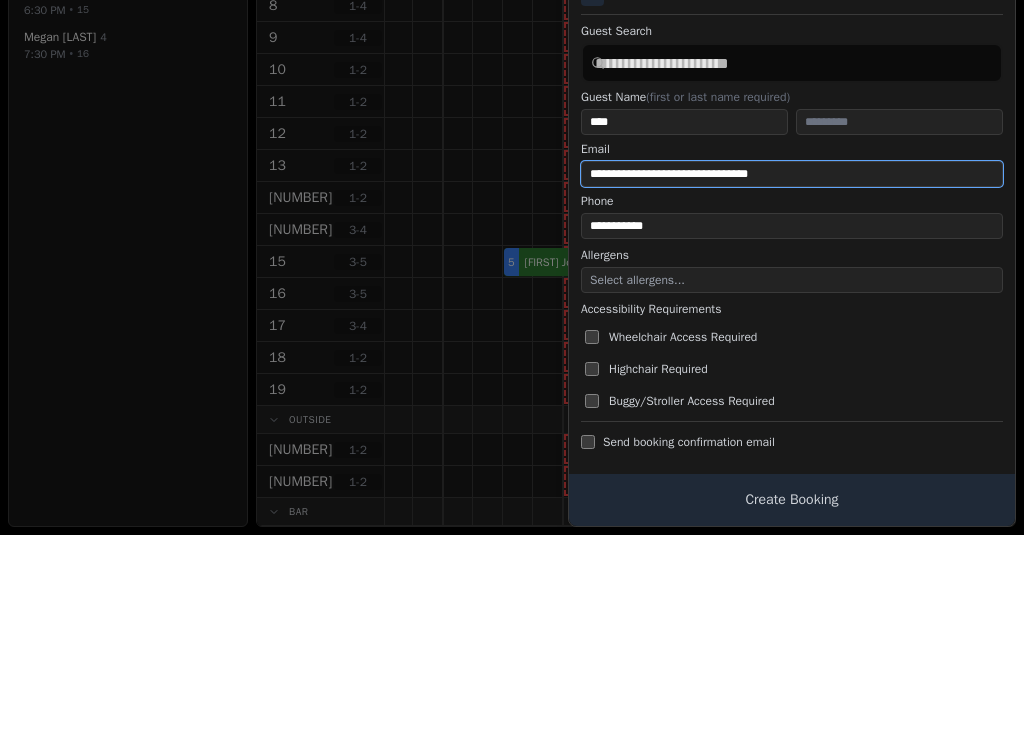 scroll, scrollTop: 158, scrollLeft: 0, axis: vertical 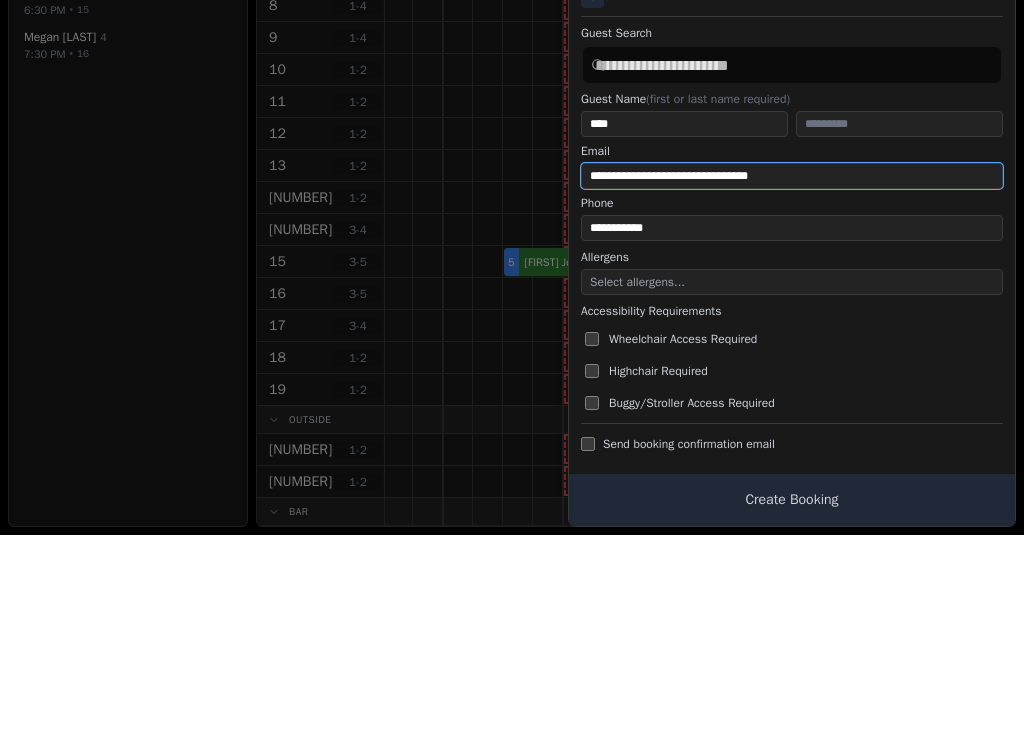 type on "**********" 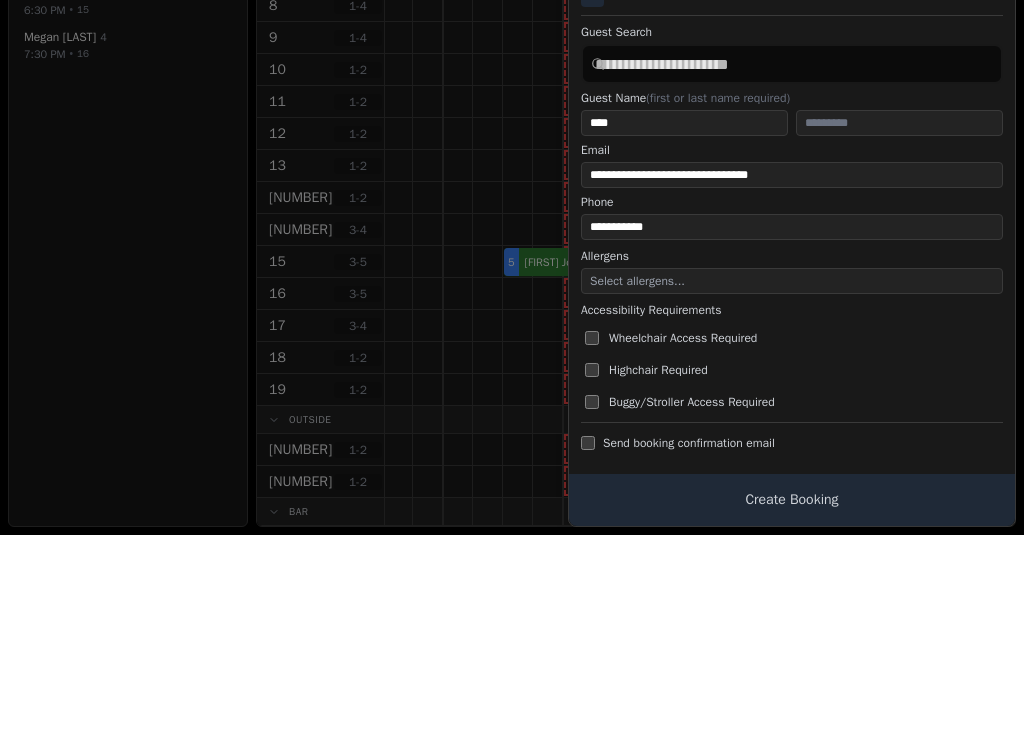 scroll, scrollTop: 158, scrollLeft: 0, axis: vertical 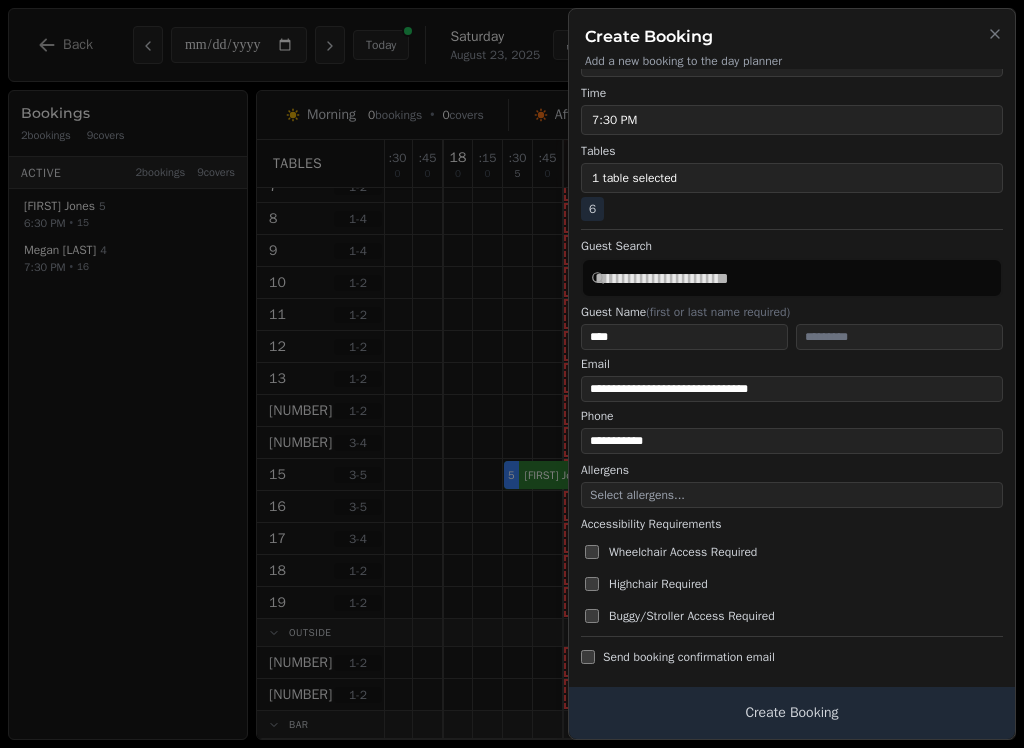 click on "Create Booking" at bounding box center [792, 713] 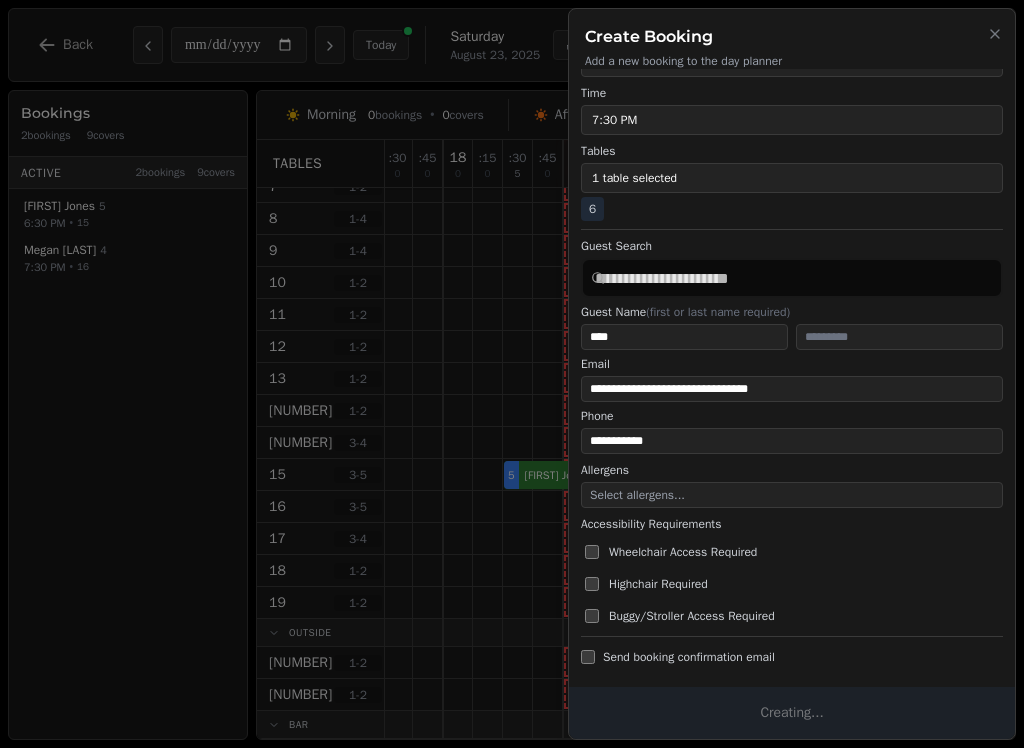 scroll, scrollTop: 0, scrollLeft: 0, axis: both 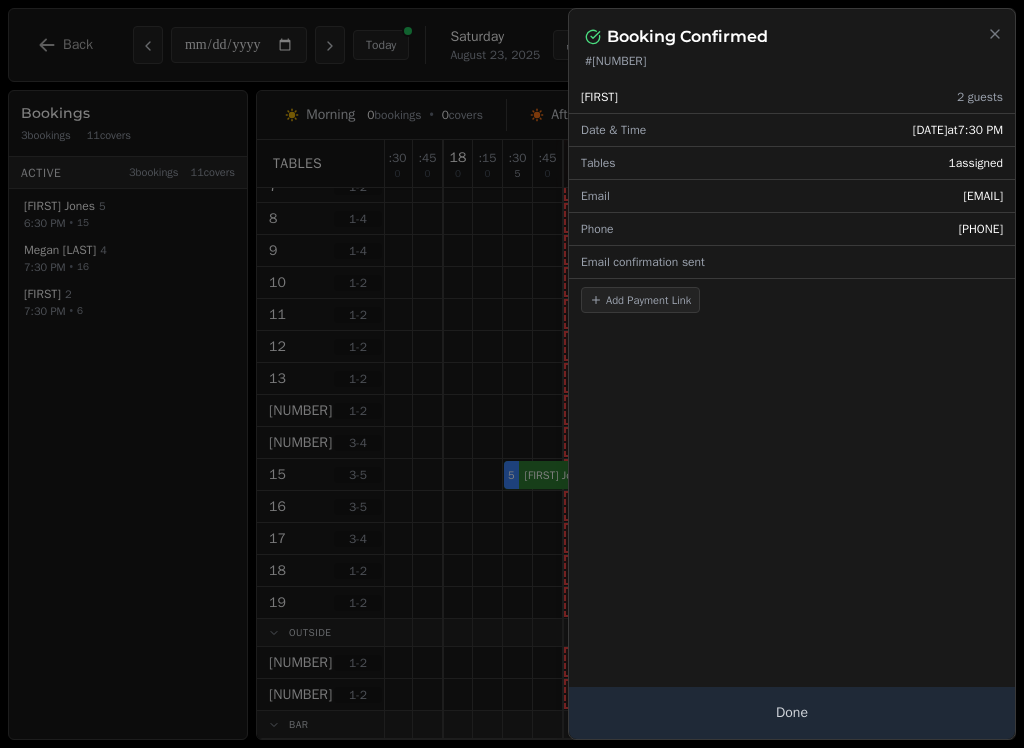 click on "Done" at bounding box center [792, 713] 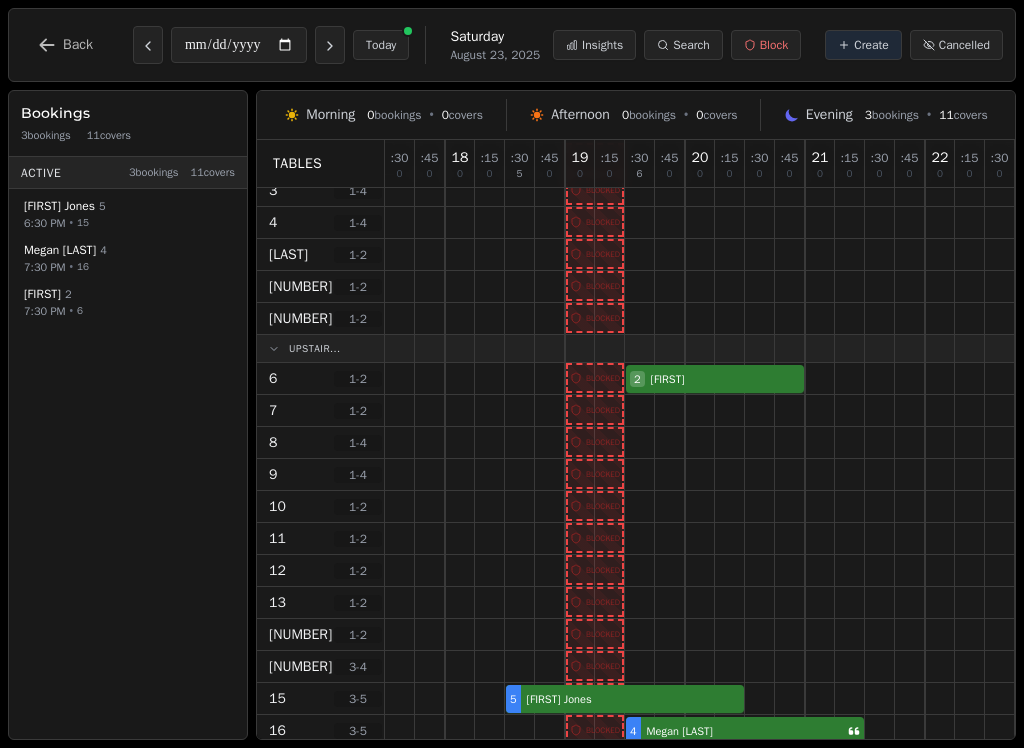 scroll, scrollTop: 74, scrollLeft: 0, axis: vertical 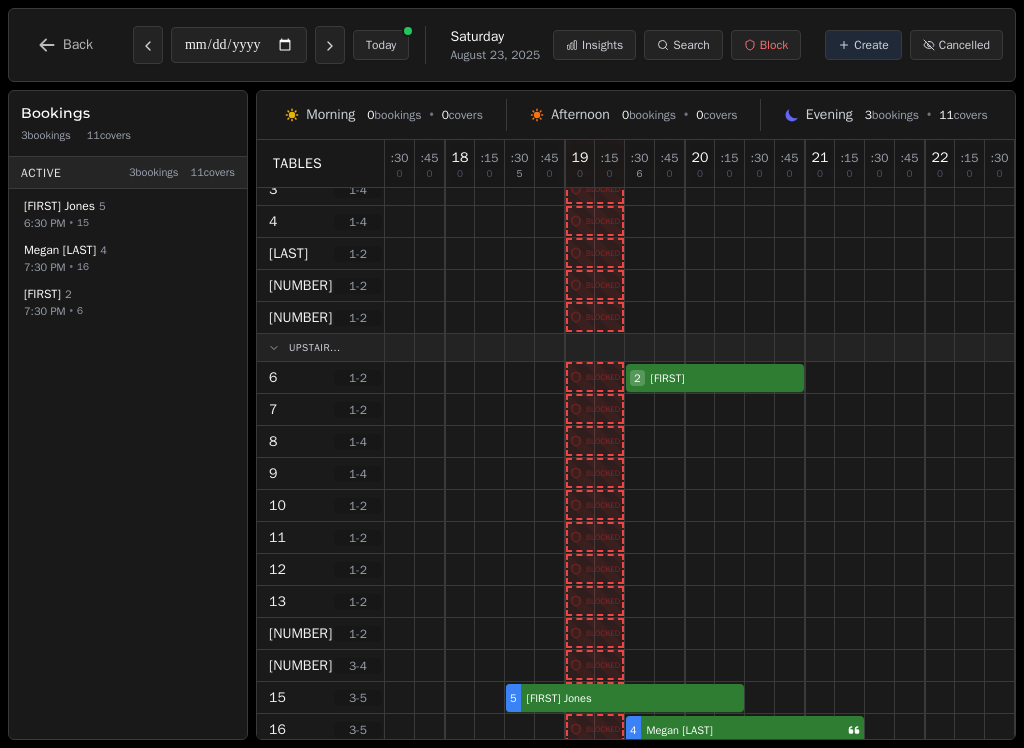 click on "Today" at bounding box center (381, 45) 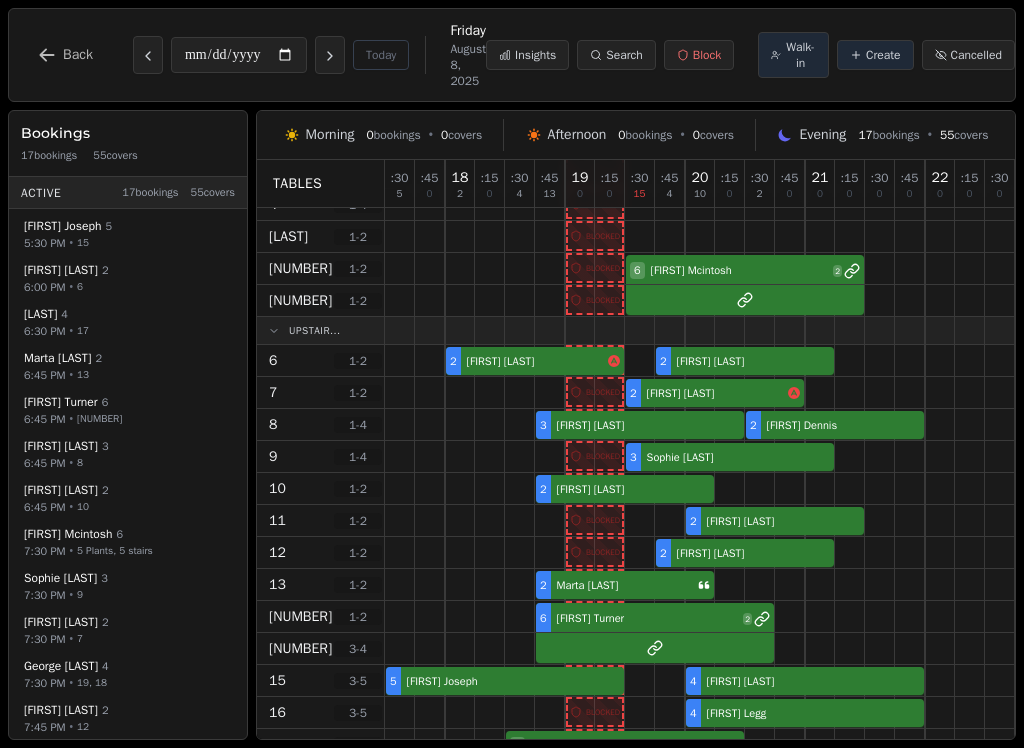 scroll, scrollTop: 110, scrollLeft: 0, axis: vertical 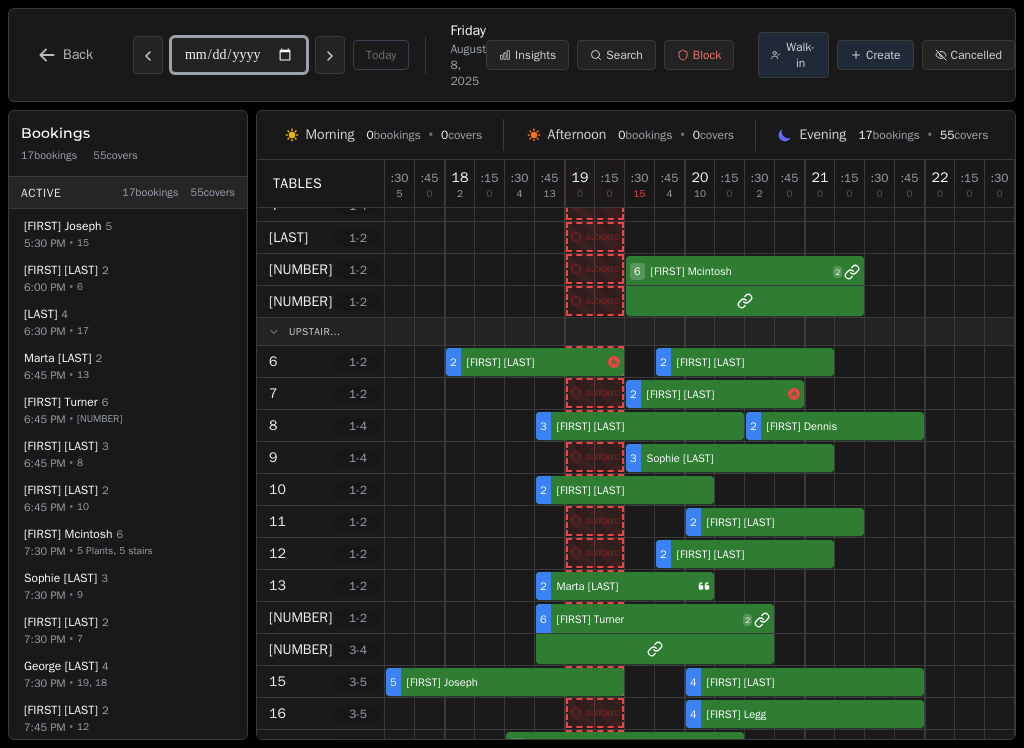 click on "**********" at bounding box center [239, 55] 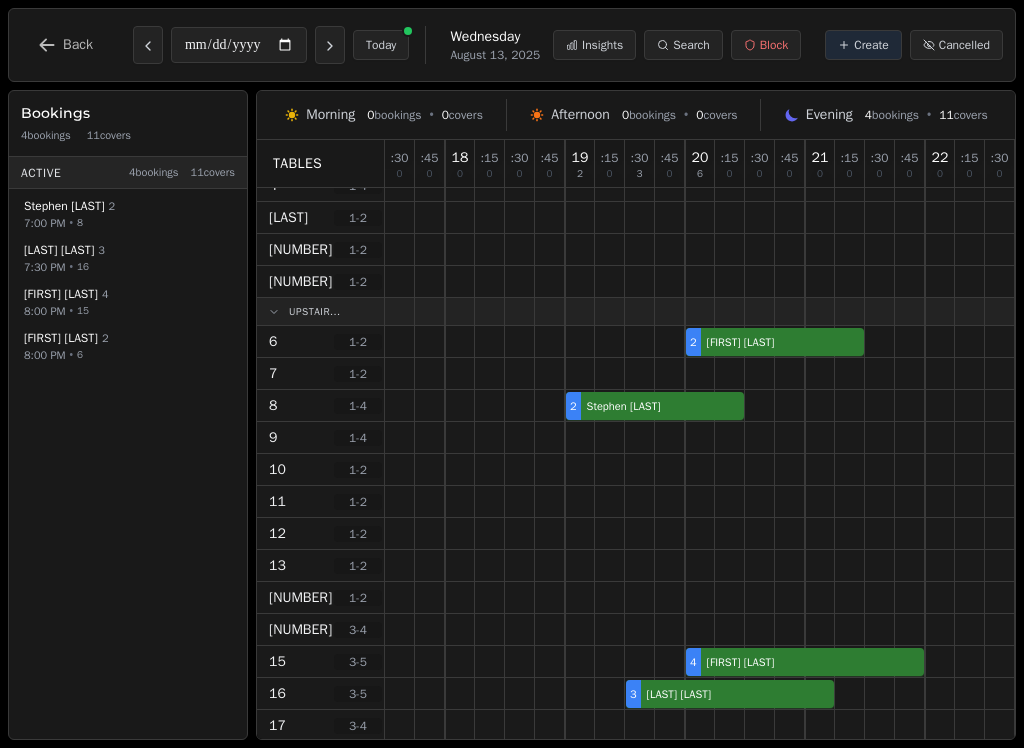 click on "Create" at bounding box center [871, 45] 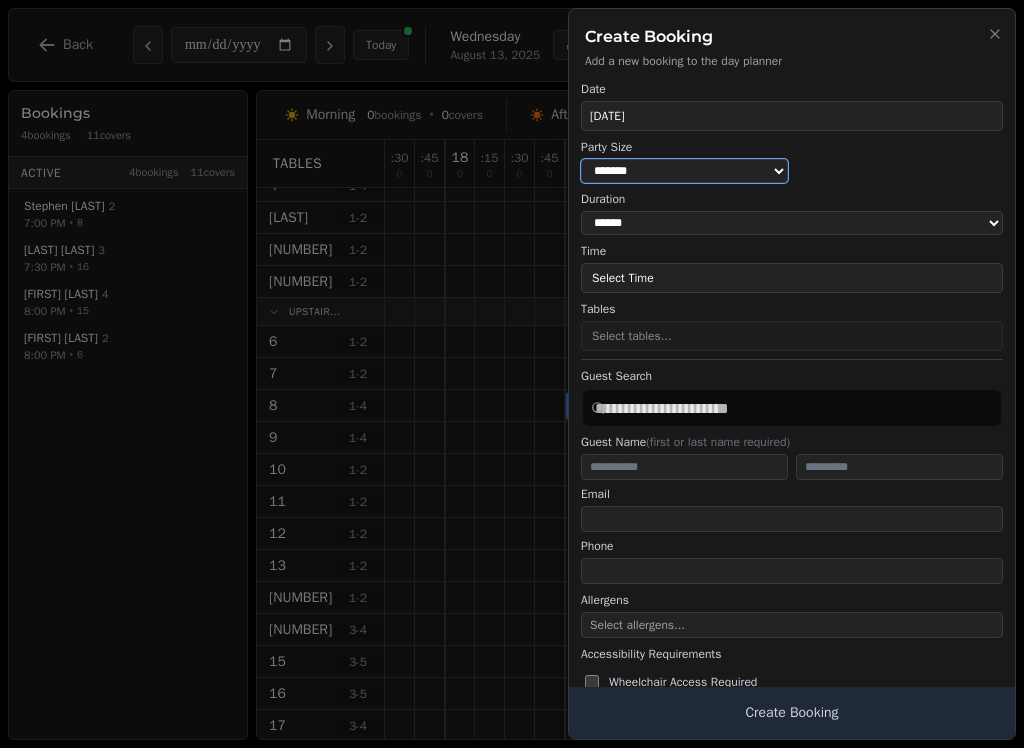click on "*   ***** *   ****** *   ****** *   ****** *   ****** *   ****** *   ****** *   ****** *   ****** **   ****** **   ****** **   ****** **   ****** **   ****** **   ****** **   ****** **   ****** **   ****** **   ****** **   ****** **   ****** **   ****** **   ****** **   ****** **   ****** **   ****** **   ****** **   ****** **   ****** **   ****** **   ****** **   ****** **   ****** **   ****** **   ****** **   ****** **   ****** **   ****** **   ****** **   ****** **   ****** **   ****** **   ****** **   ****** **   ****** **   ****** **   ****** **   ****** **   ****** **   ****** **   ****** **   ****** **   ****** **   ****** **   ****** **   ****** **   ****** **   ****** **   ****** **   ****** **   ****** **   ****** **   ****** **   ****** **   ****** **   ****** **   ****** **   ****** **   ****** **   ****** **   ****** **   ****** **   ****** **   ****** **   ****** **   ****** **   ****** **   ****** **   ****** **   ****** **   ****** **   ****** **   ****** **   ****** **   ****** **   ****** **" at bounding box center [684, 171] 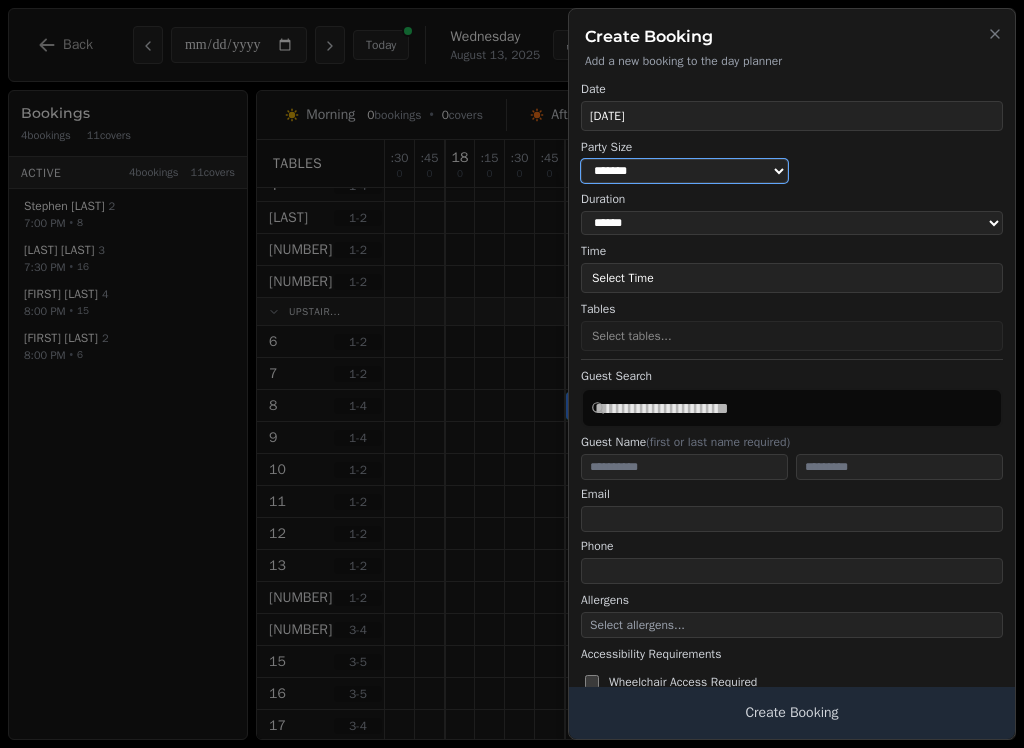 select on "*" 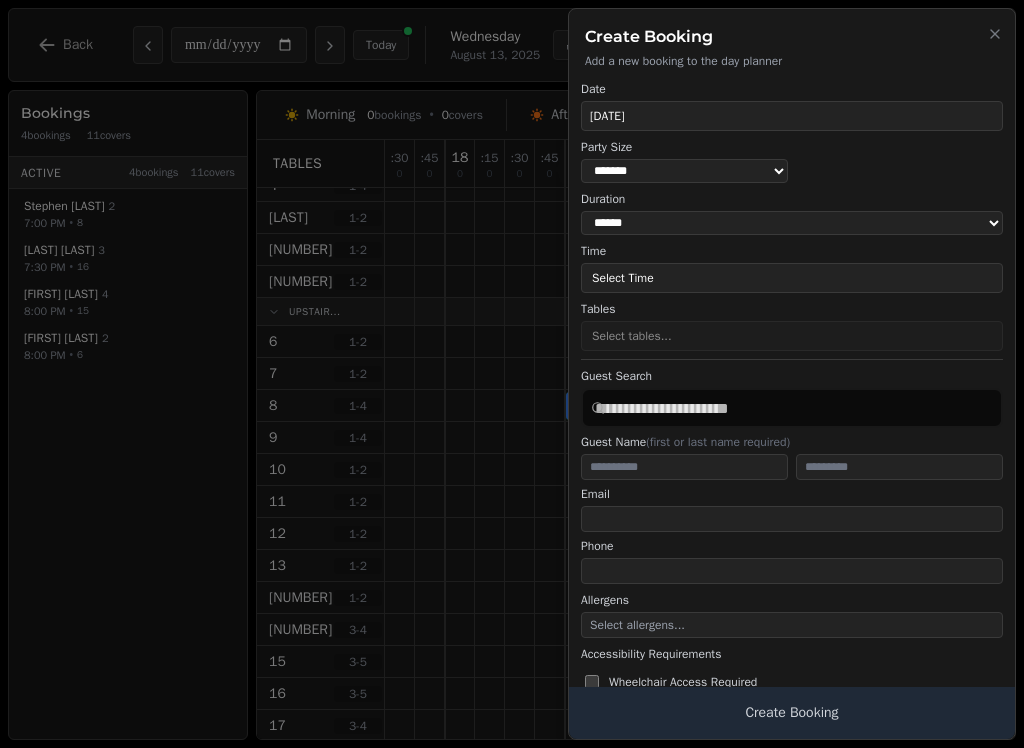 click on "Select Time" at bounding box center [792, 278] 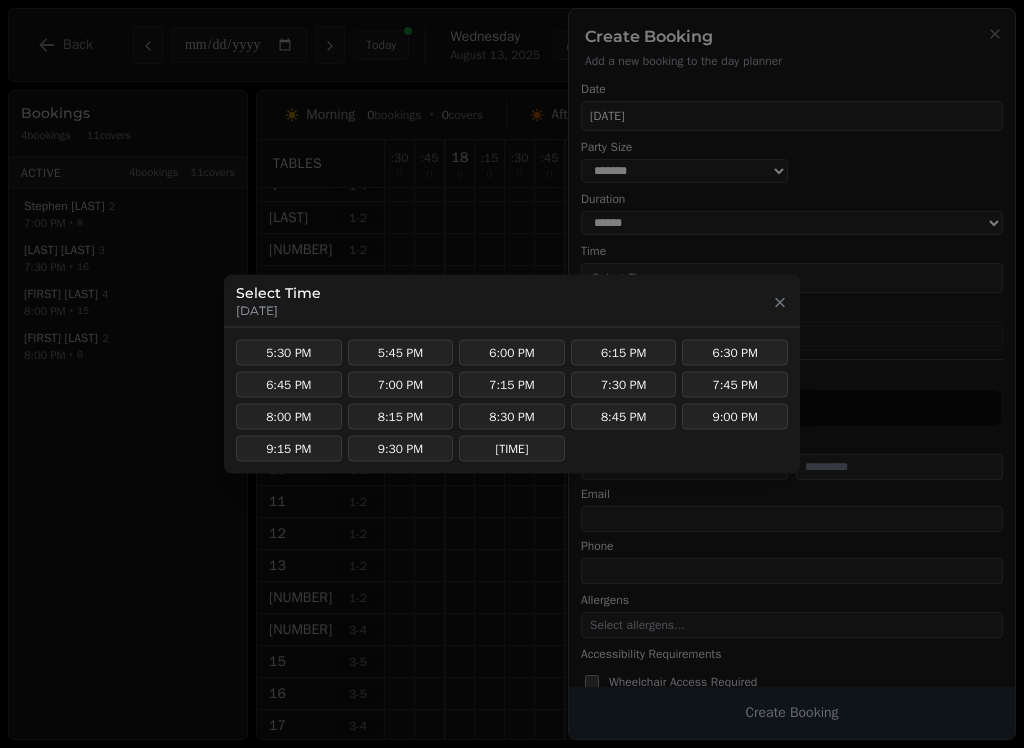 click on "5:30 PM" at bounding box center (289, 353) 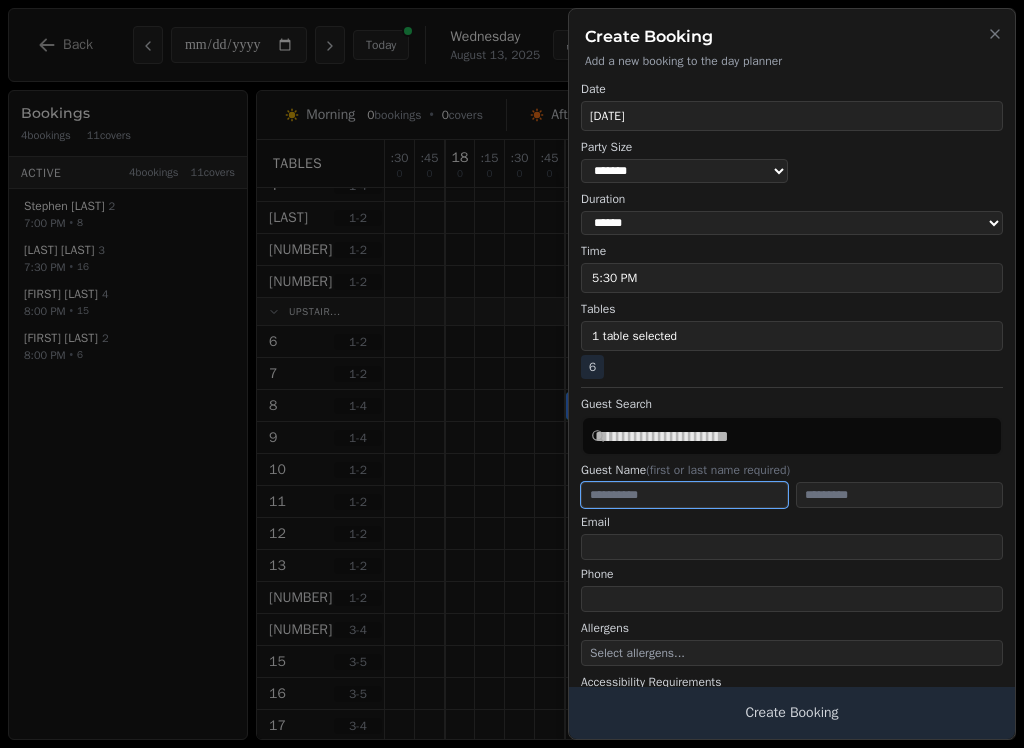 click at bounding box center (684, 495) 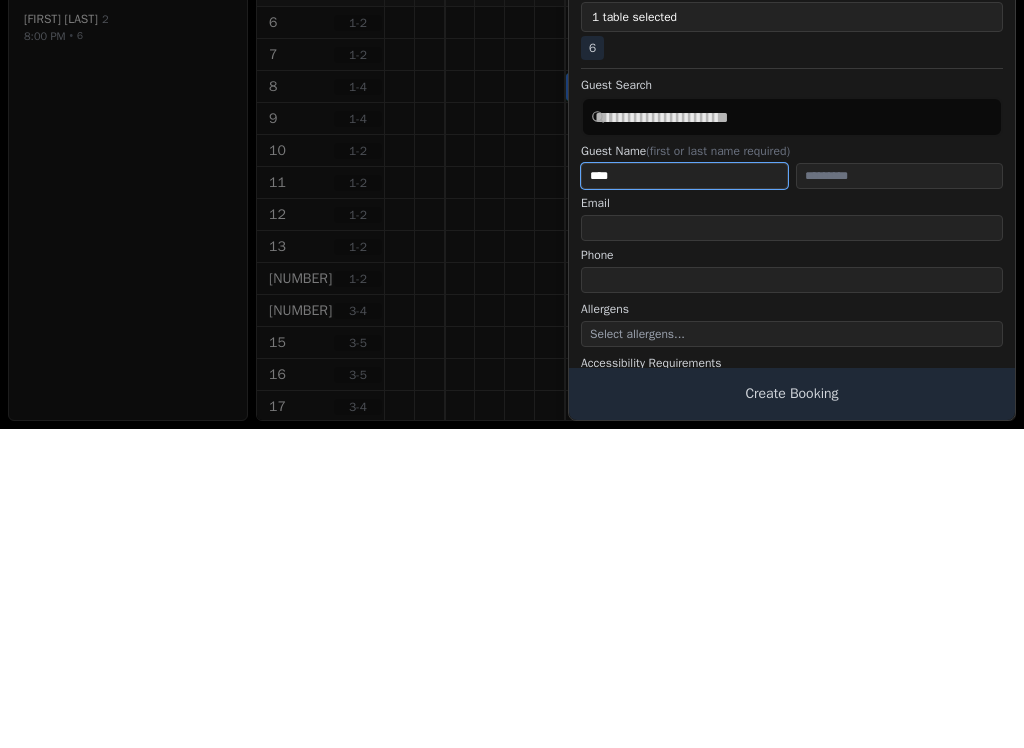 type on "***" 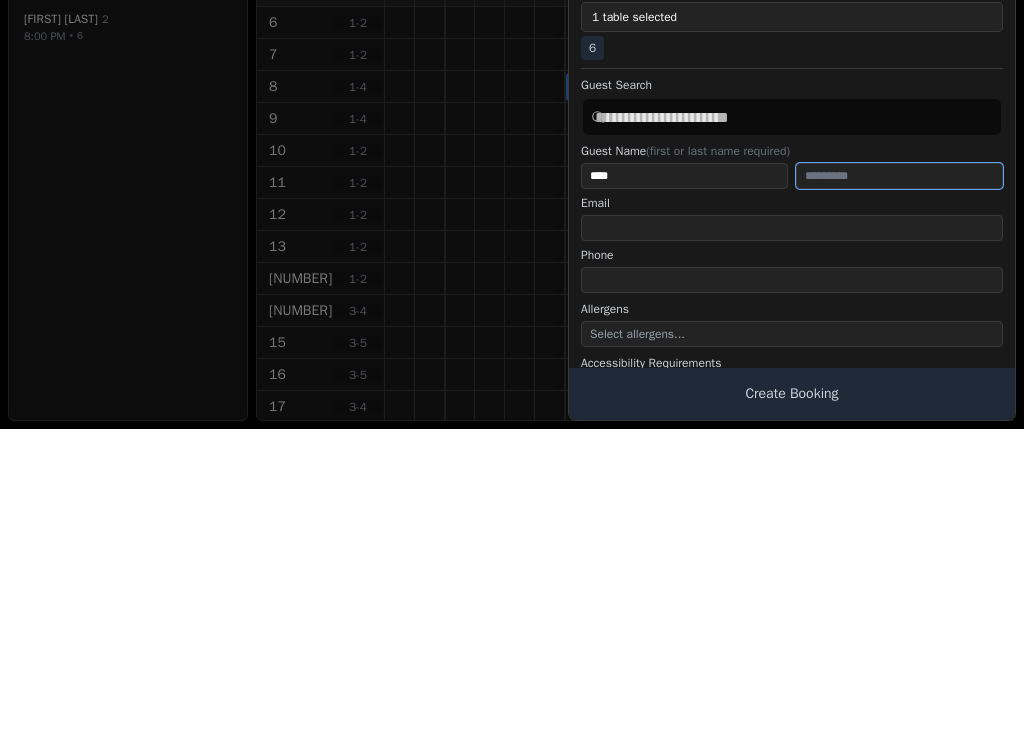 click at bounding box center [899, 495] 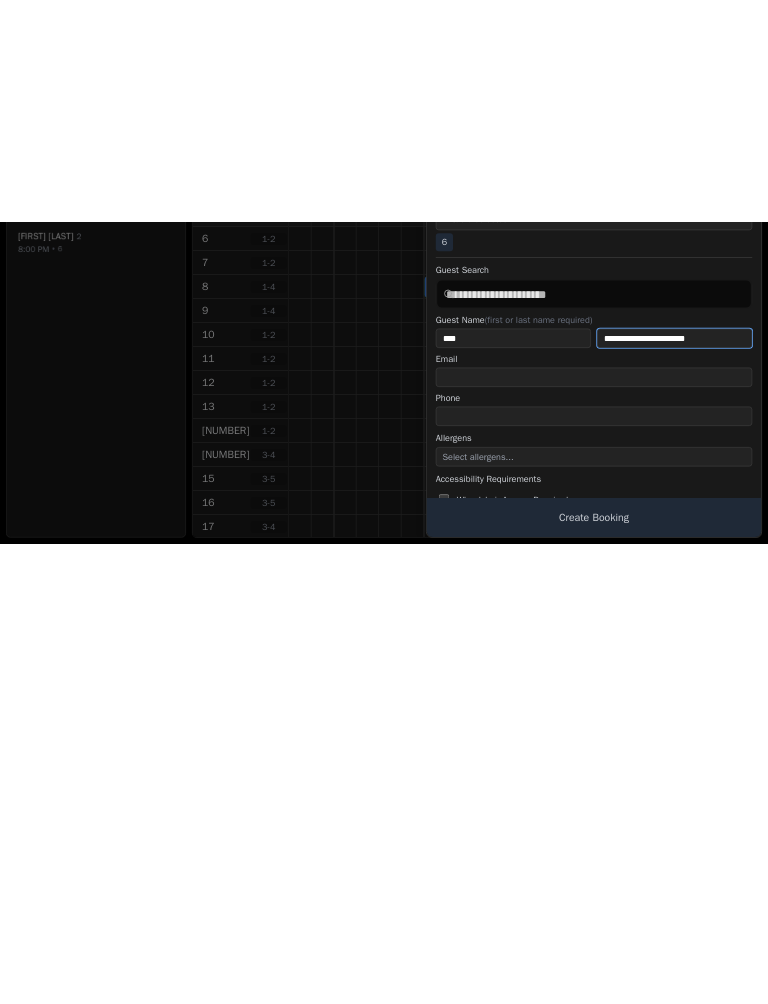 scroll, scrollTop: 25, scrollLeft: 0, axis: vertical 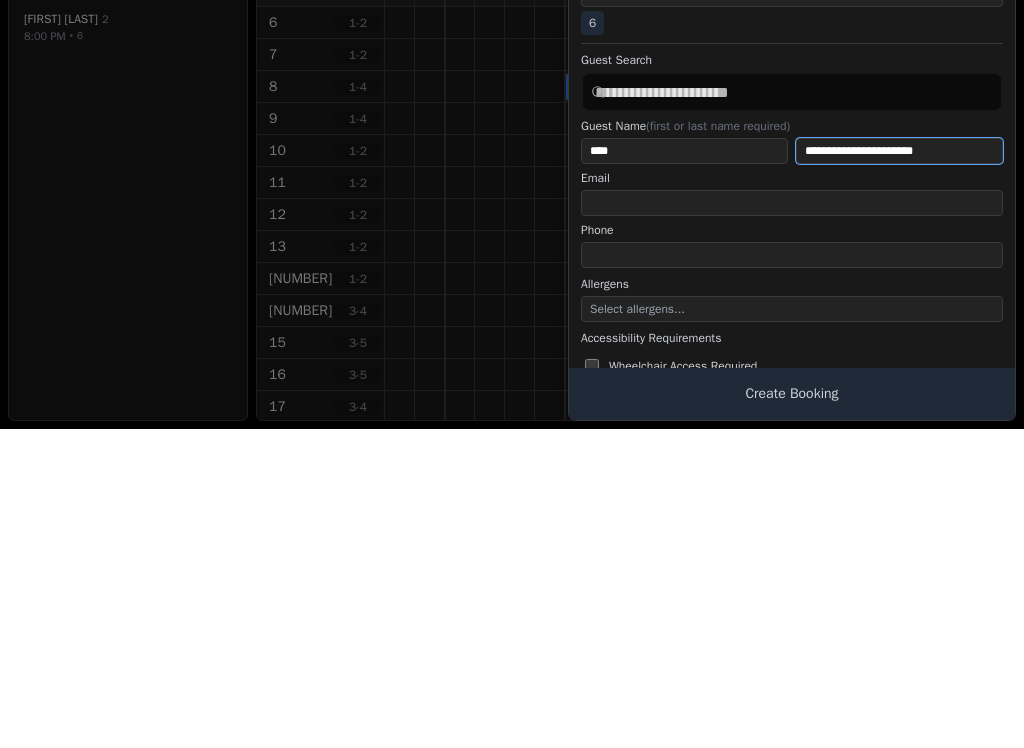 type on "**********" 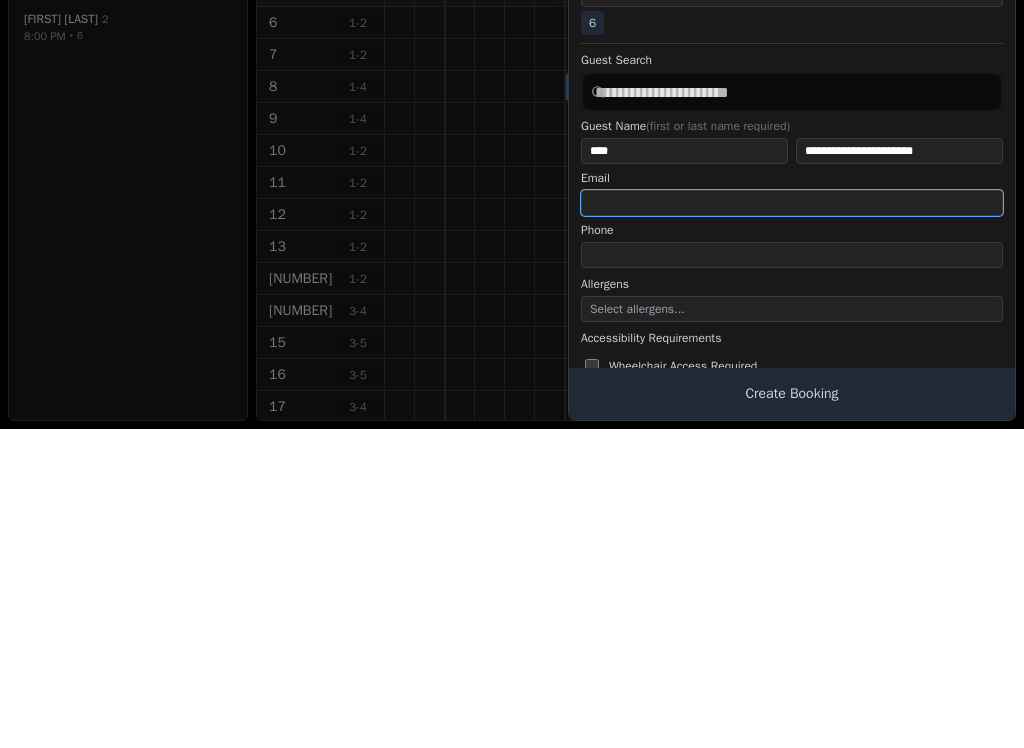 click at bounding box center (792, 522) 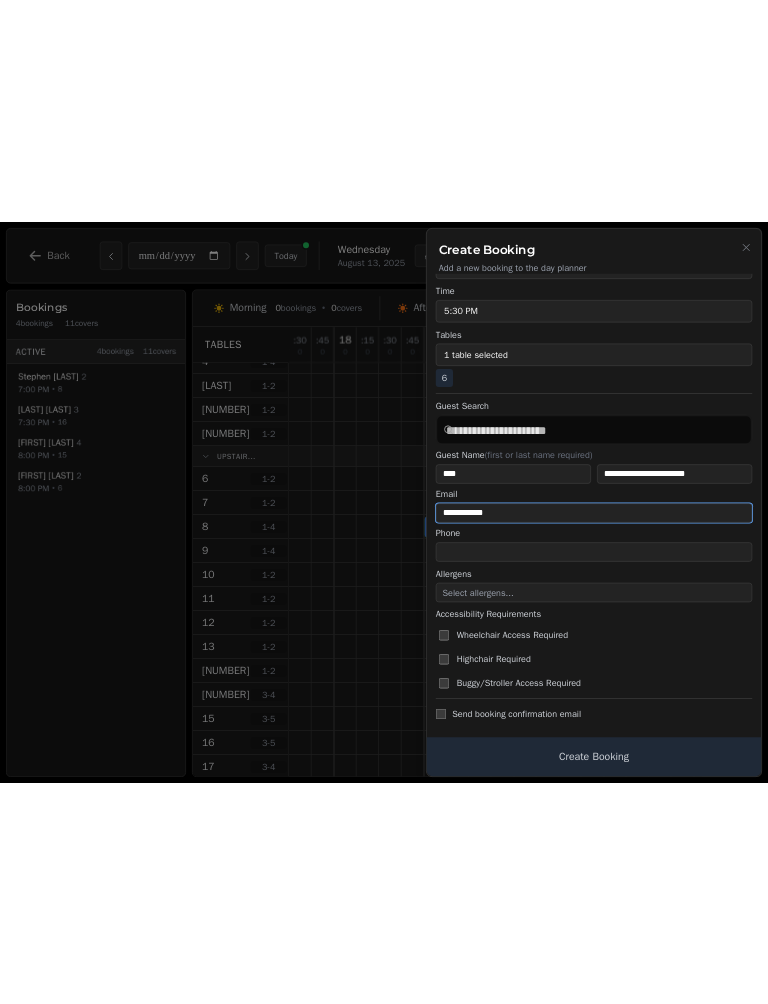 scroll, scrollTop: 158, scrollLeft: 0, axis: vertical 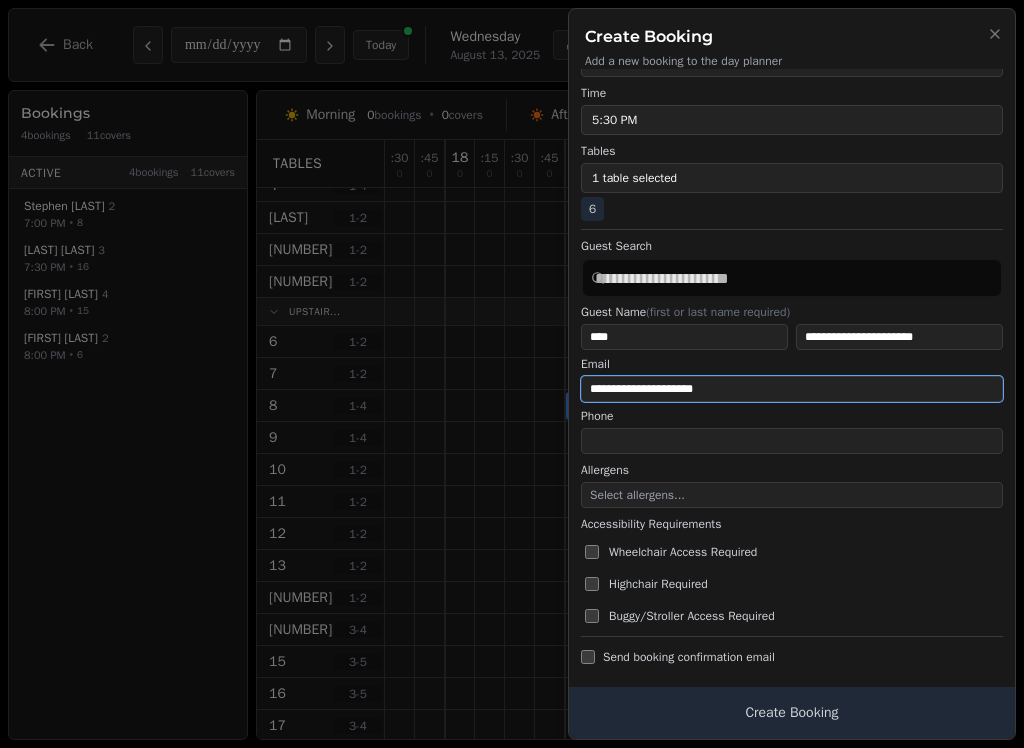 type on "**********" 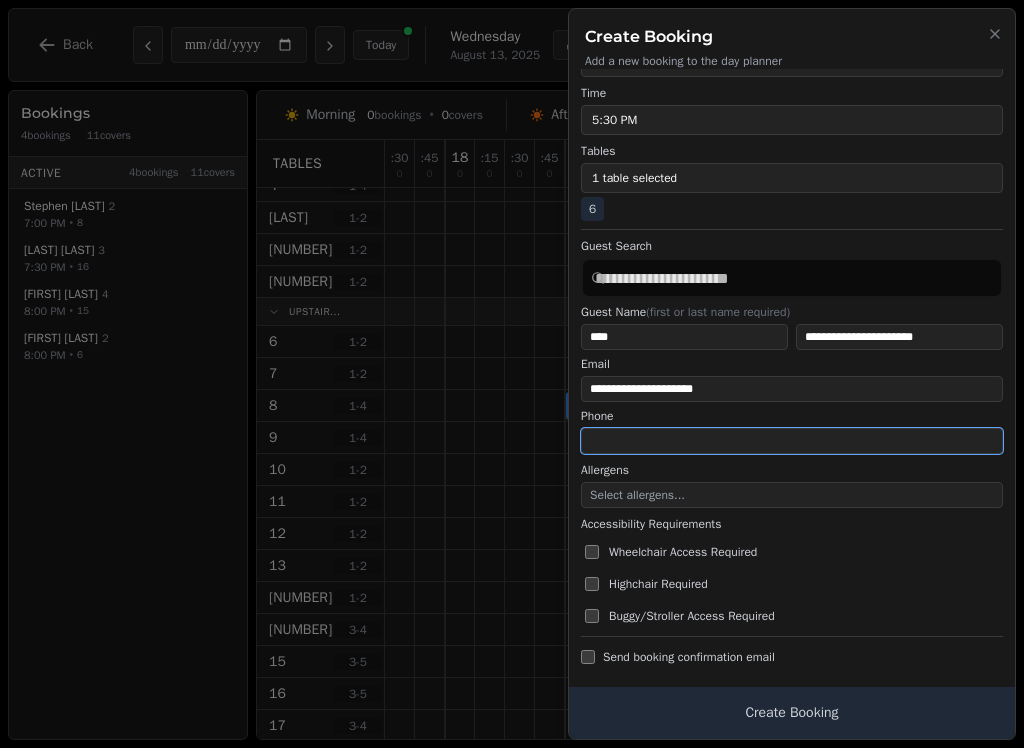 click at bounding box center (792, 441) 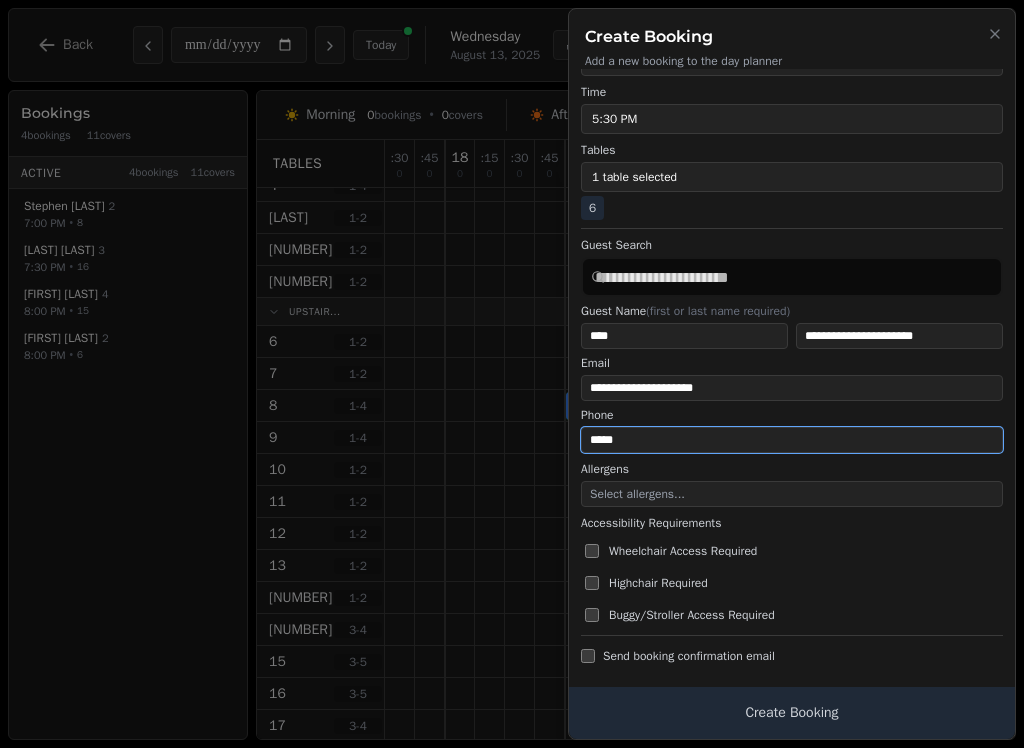 scroll, scrollTop: 158, scrollLeft: 0, axis: vertical 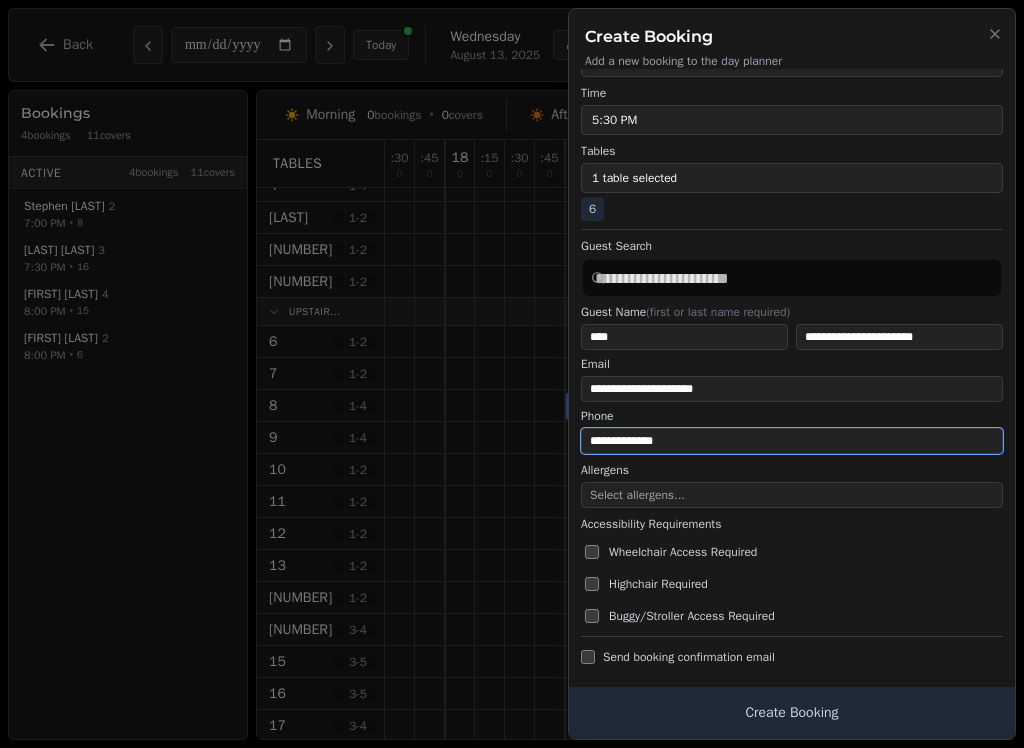 type on "**********" 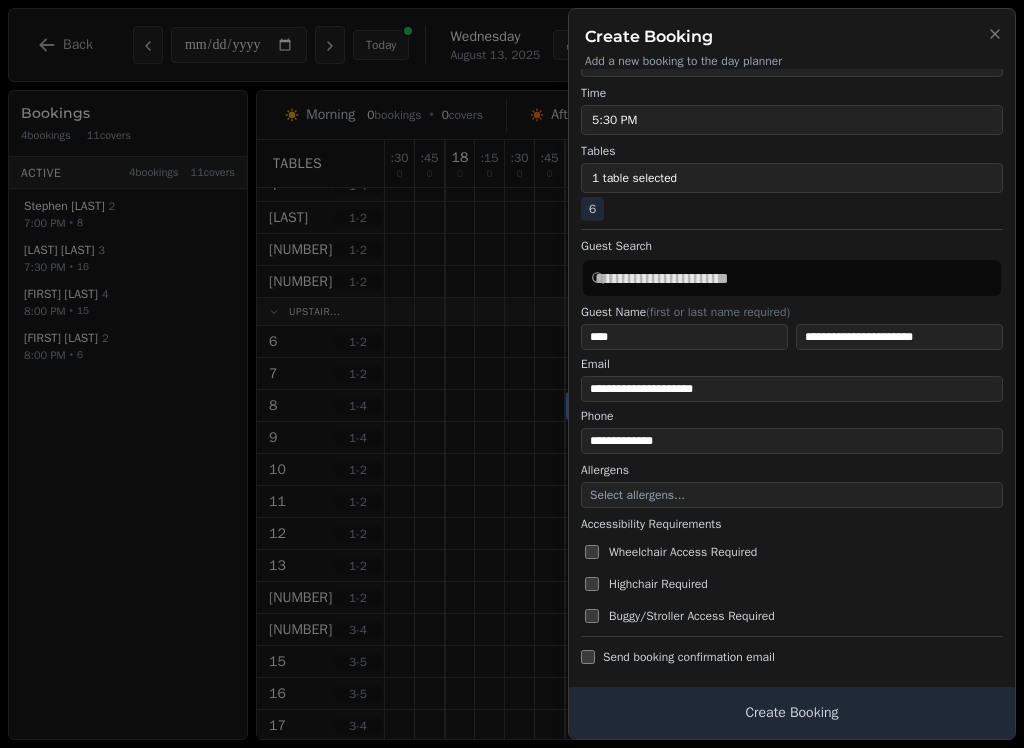 click on "Create Booking" at bounding box center [792, 713] 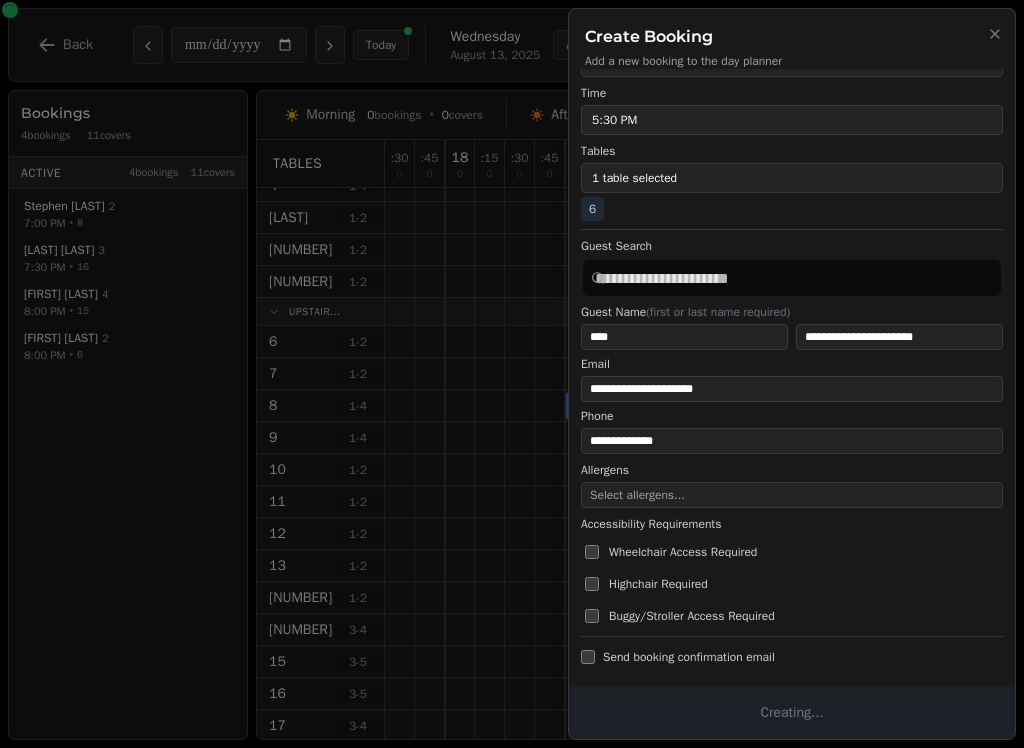 scroll, scrollTop: 0, scrollLeft: 0, axis: both 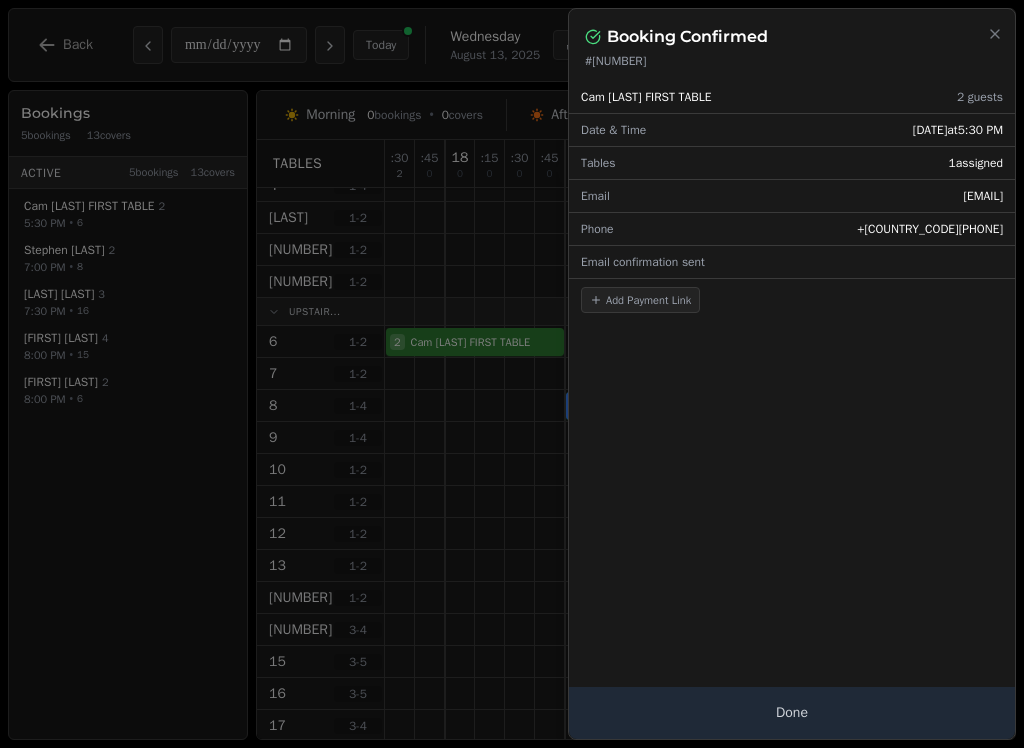 click 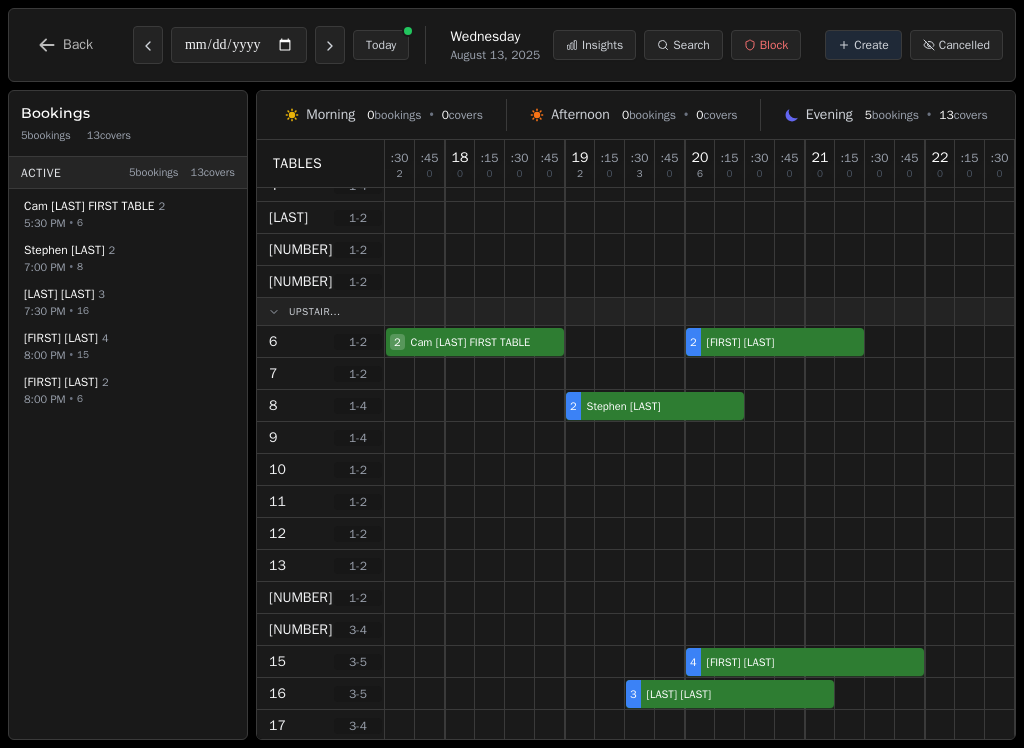 click on "Today" at bounding box center (381, 45) 